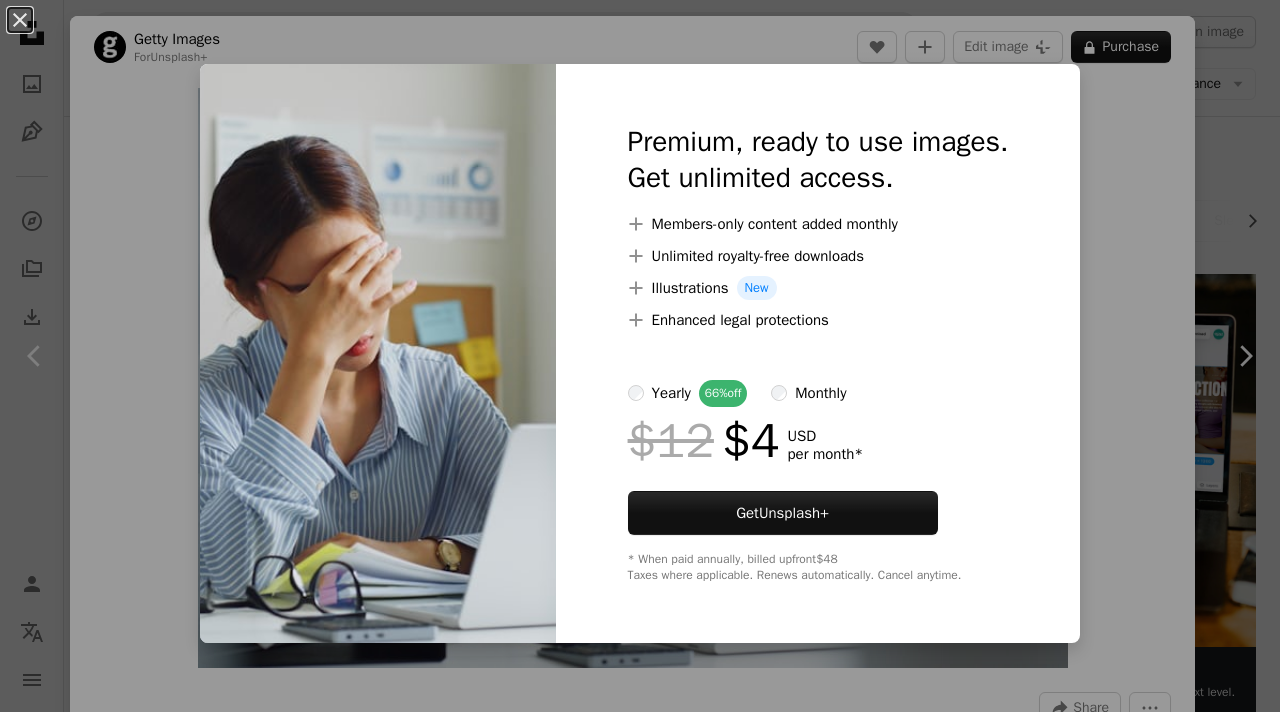 scroll, scrollTop: 257, scrollLeft: 0, axis: vertical 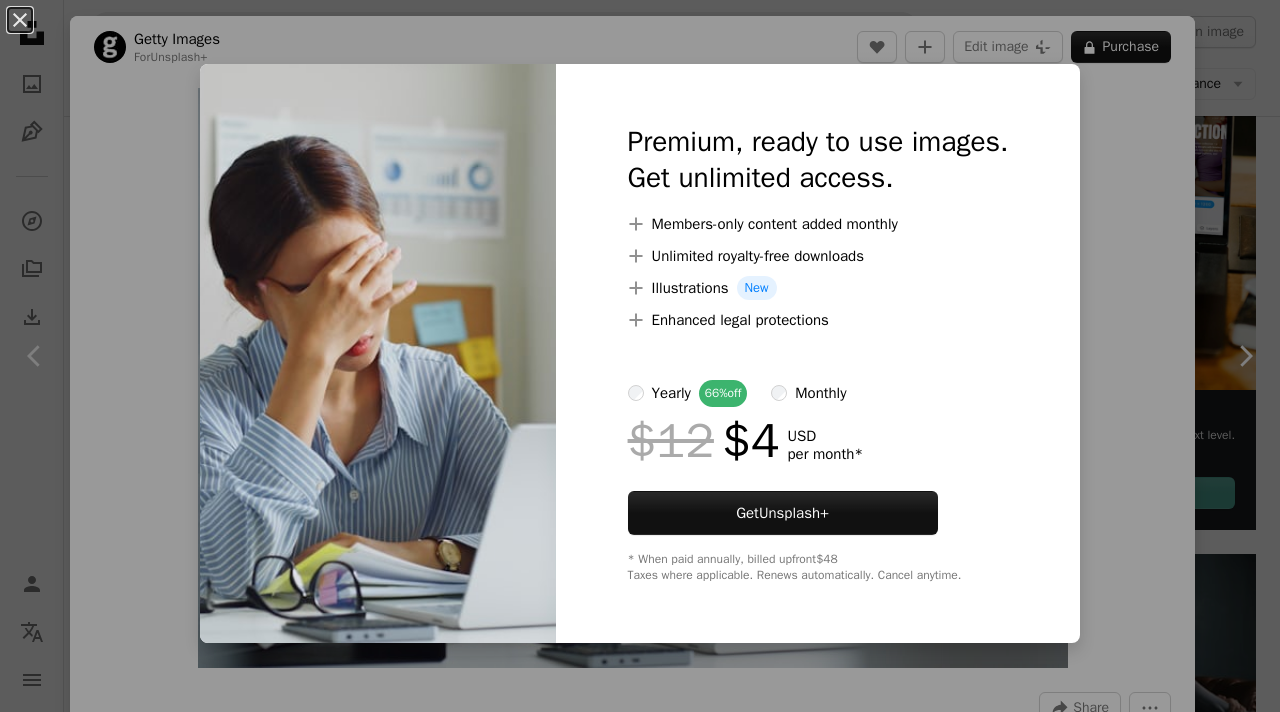 click on "An X shape Premium, ready to use images. Get unlimited access. A plus sign Members-only content added monthly A plus sign Unlimited royalty-free downloads A plus sign Illustrations  New A plus sign Enhanced legal protections yearly 66%  off monthly $12   $4 USD per month * Get  Unsplash+ * When paid annually, billed upfront  $48 Taxes where applicable. Renews automatically. Cancel anytime." at bounding box center (640, 356) 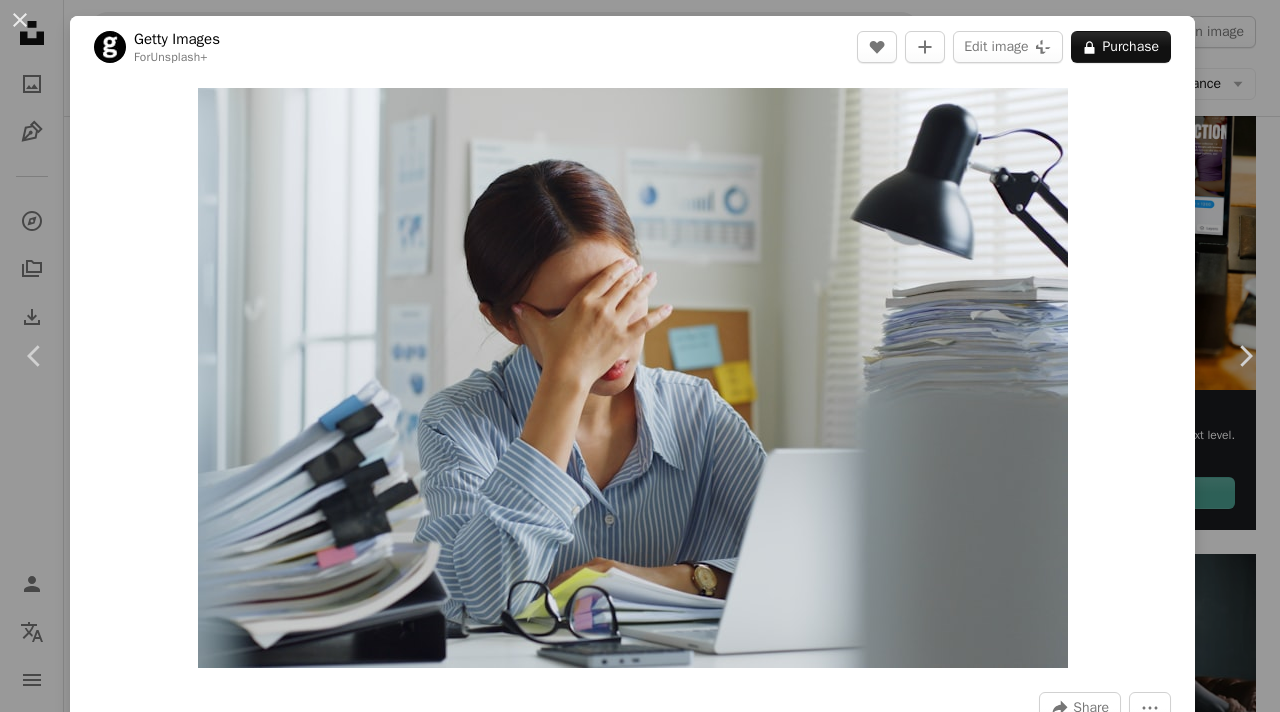 click on "An X shape Chevron left Chevron right Getty Images For Unsplash+ A heart A plus sign Edit image Plus sign for Unsplash+ A lock Purchase Zoom in A forward-right arrow Share More Actions Calendar outlined Published on October 8, 2022 Safety Licensed under the Unsplash+ License office technology people computer working employee headache frustration indoors crisis problems lifestyles emotional stress aspirin distraught mid adult asian and indian ethnicities mid adult women Free pictures From this series Chevron right Plus sign for Unsplash+ Plus sign for Unsplash+ Plus sign for Unsplash+ Plus sign for Unsplash+ Plus sign for Unsplash+ Plus sign for Unsplash+ Related images Plus sign for Unsplash+ A heart A plus sign Getty Images For Unsplash+ A lock Purchase Plus sign for Unsplash+ A heart A plus sign Getty Images For Unsplash+ A lock Purchase Plus sign for Unsplash+ A heart A plus sign Getty Images For Unsplash+ A lock Purchase Plus sign for Unsplash+ A heart A plus sign Getty Images For A lock" at bounding box center [640, 356] 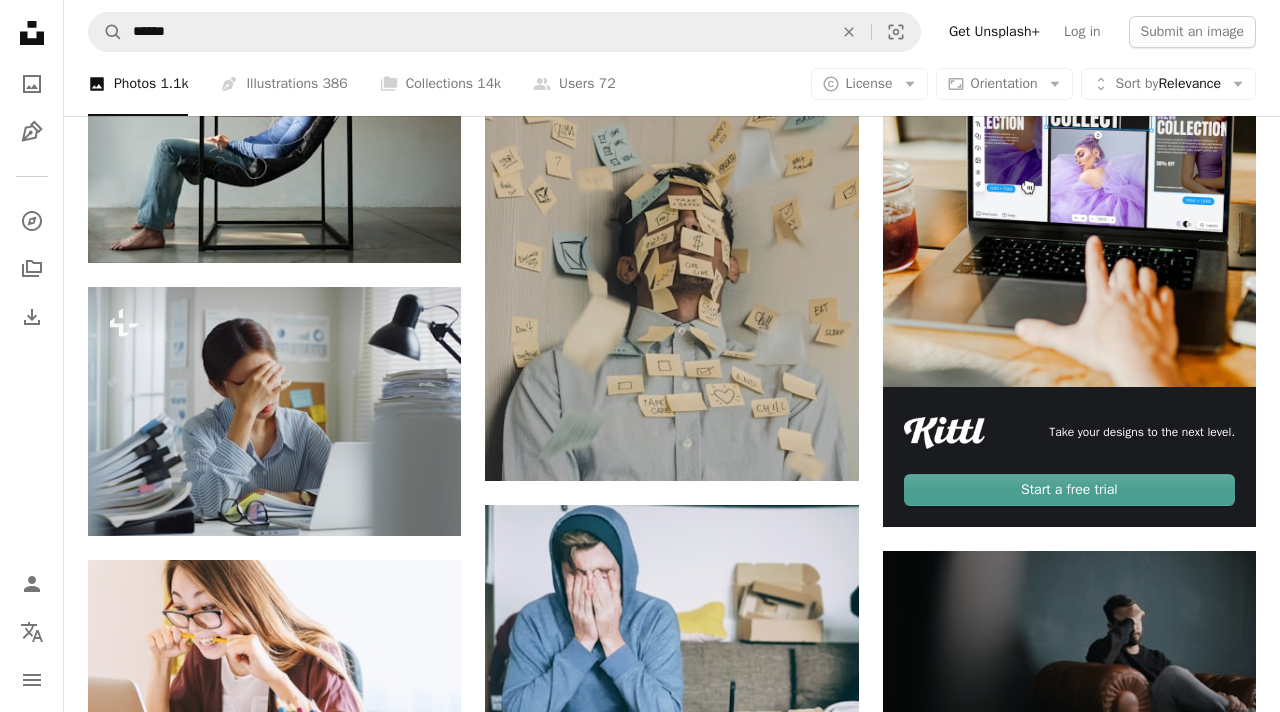scroll, scrollTop: 263, scrollLeft: 0, axis: vertical 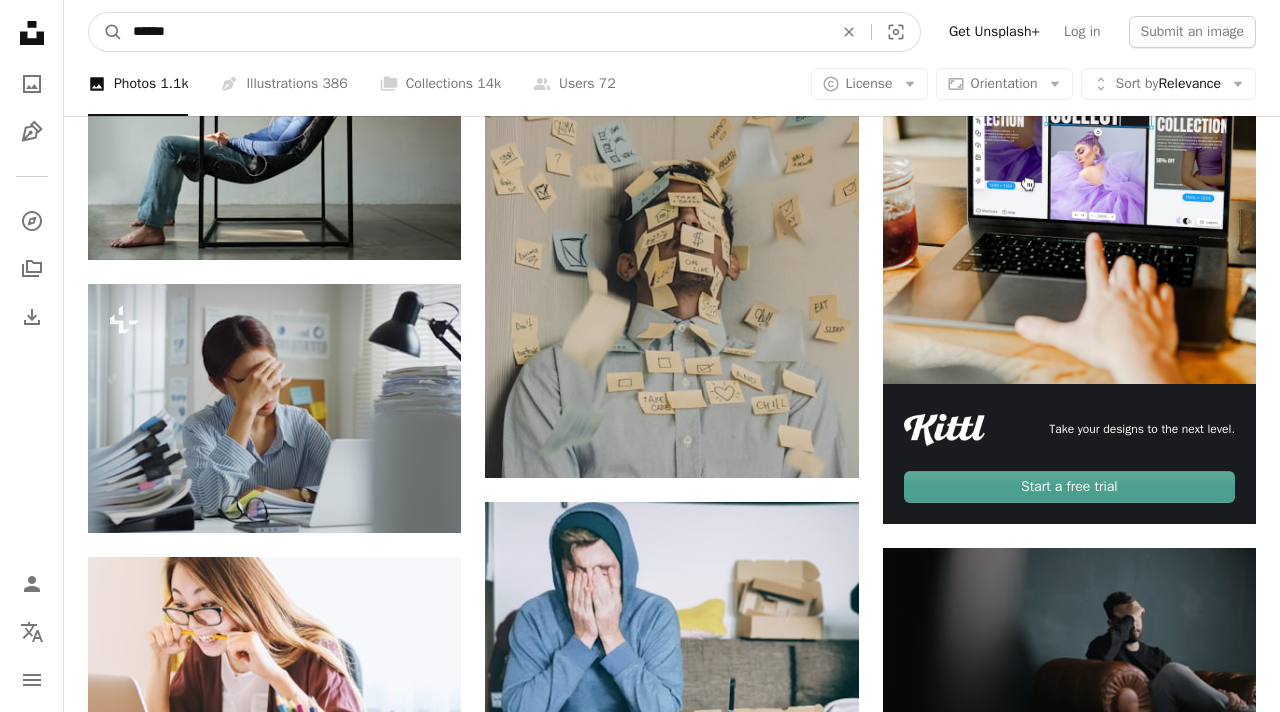 click on "******" at bounding box center [475, 32] 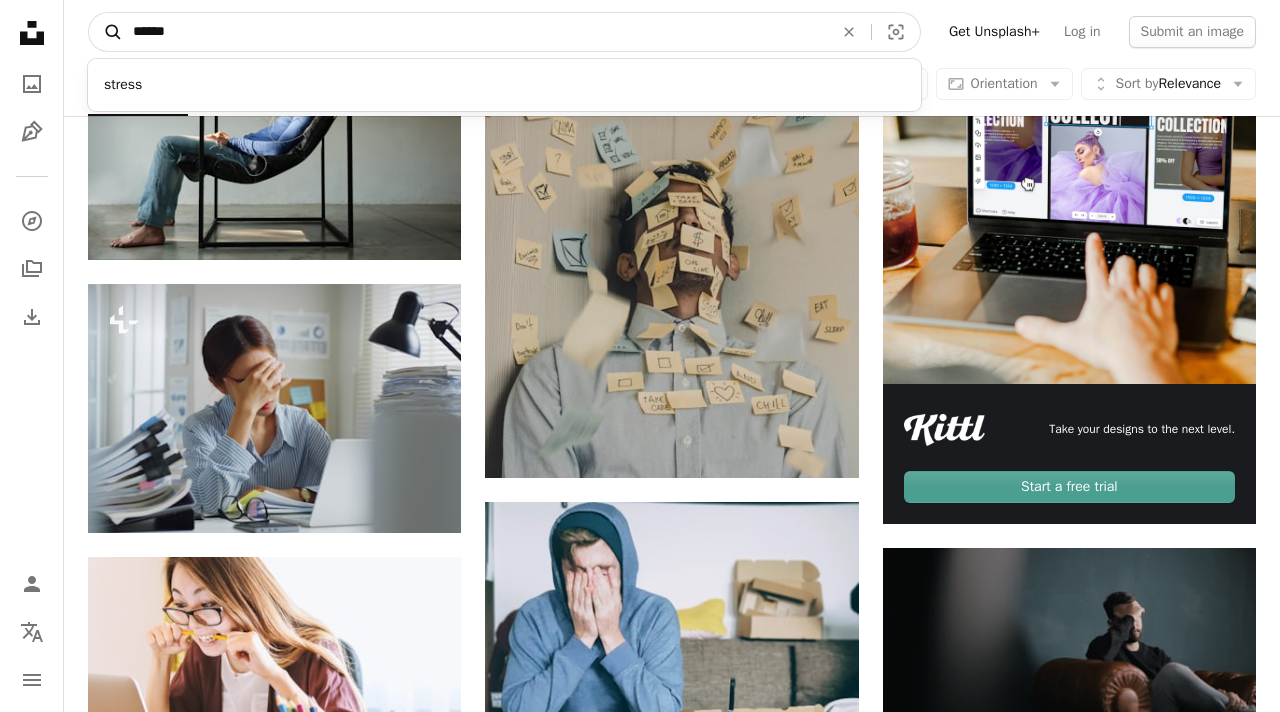 drag, startPoint x: 251, startPoint y: 32, endPoint x: 96, endPoint y: 22, distance: 155.32225 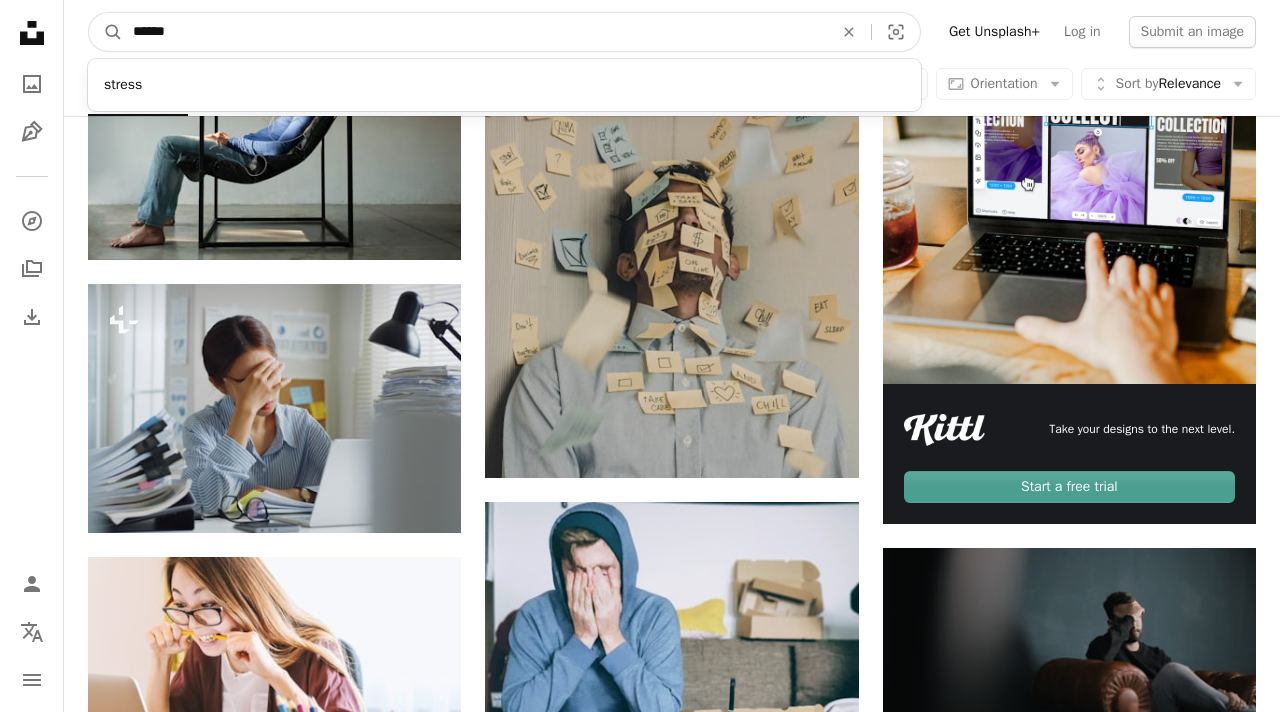 click on "******" at bounding box center (475, 32) 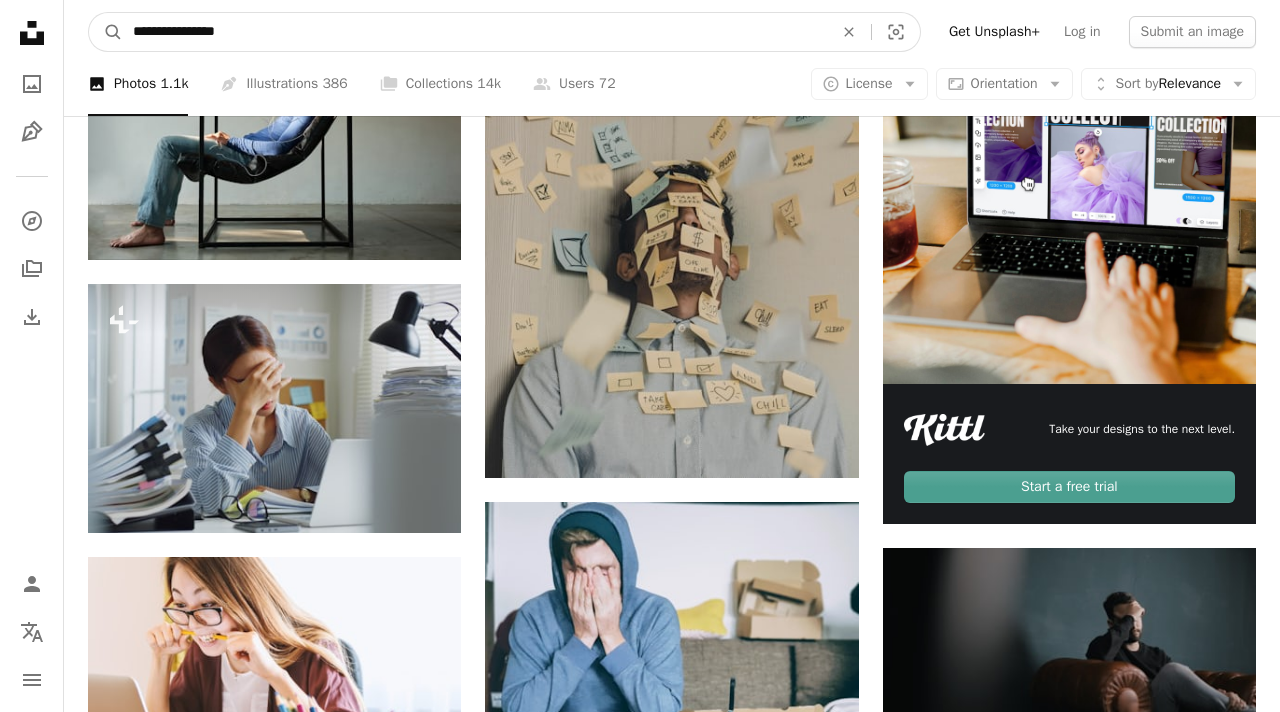 type on "**********" 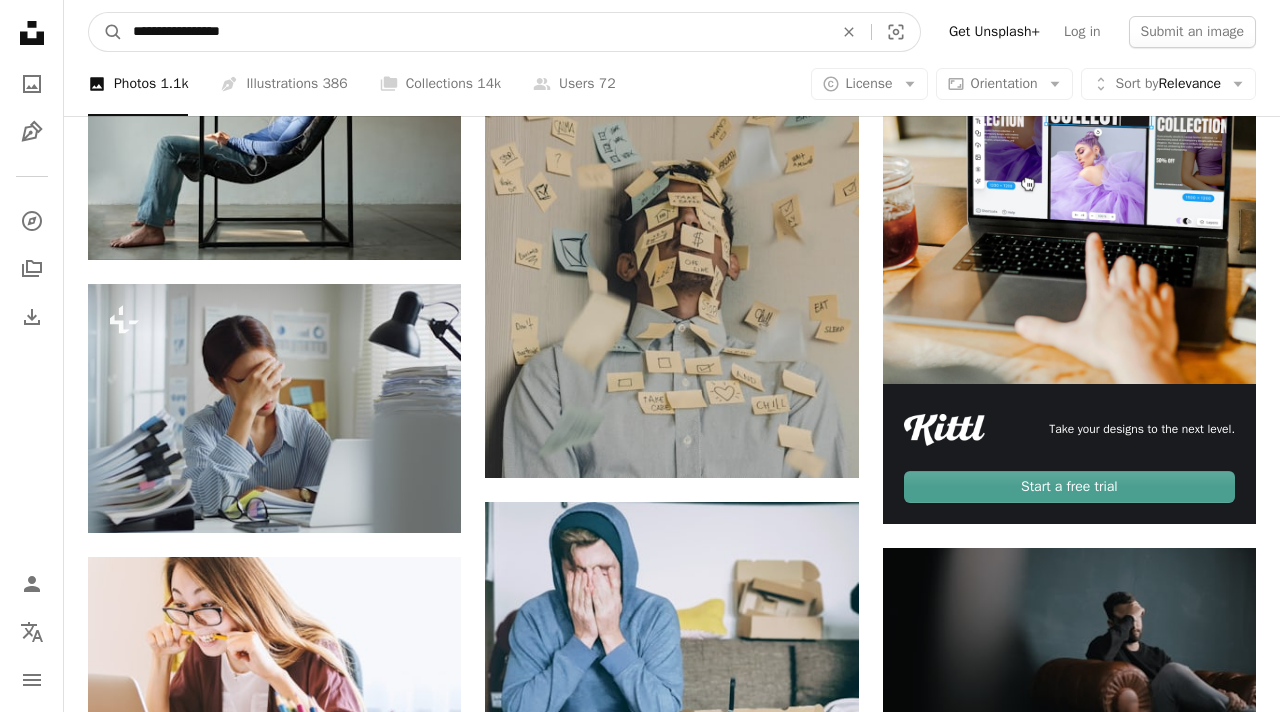 click on "A magnifying glass" at bounding box center (106, 32) 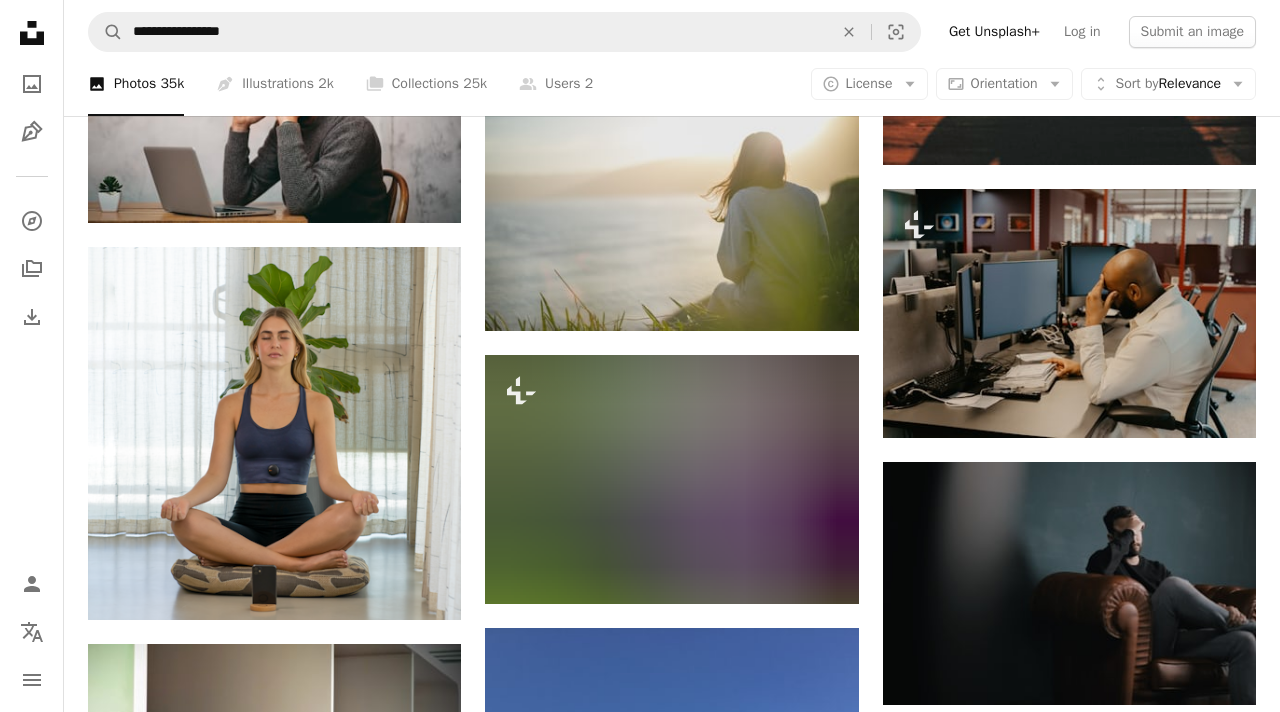 scroll, scrollTop: 1118, scrollLeft: 0, axis: vertical 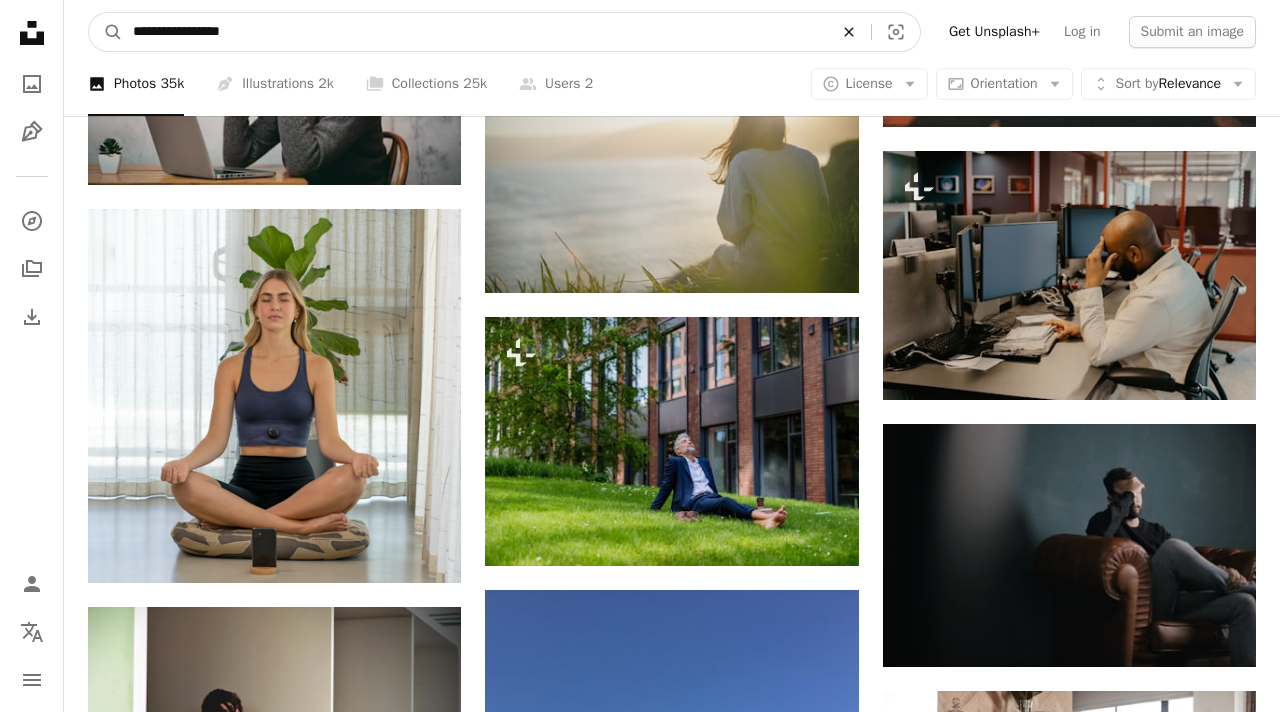 click on "An X shape" 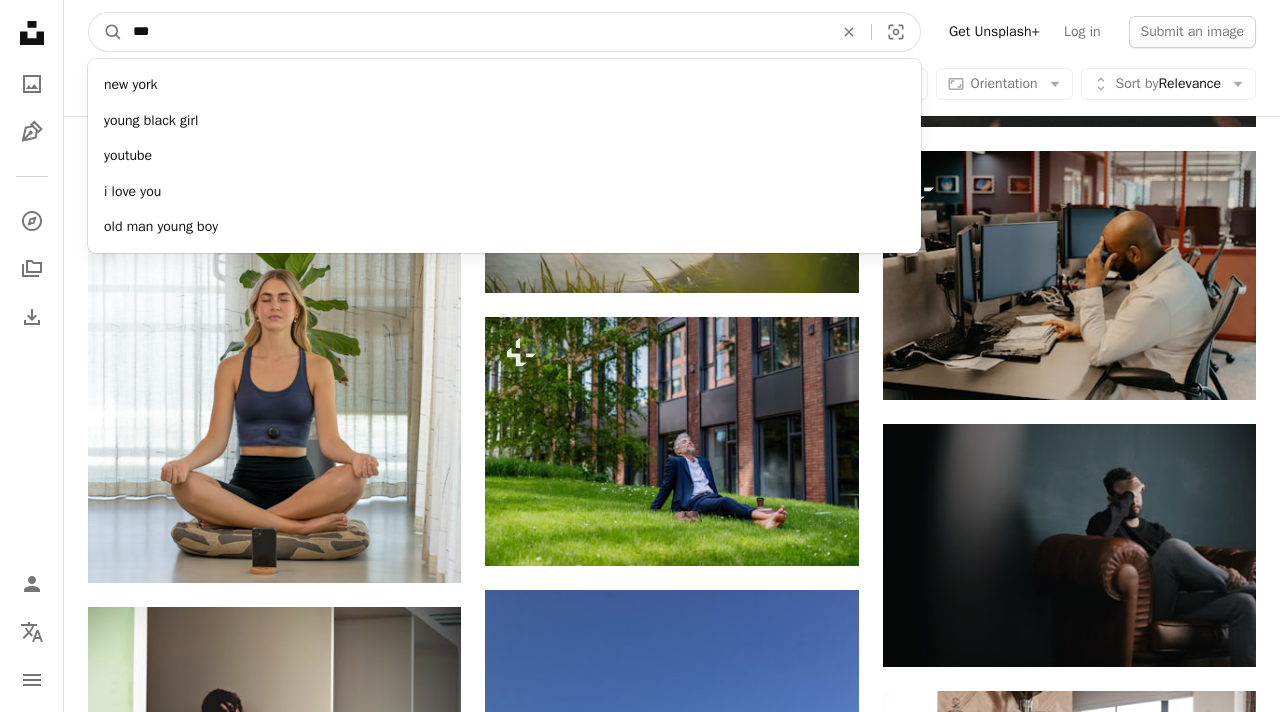 type on "****" 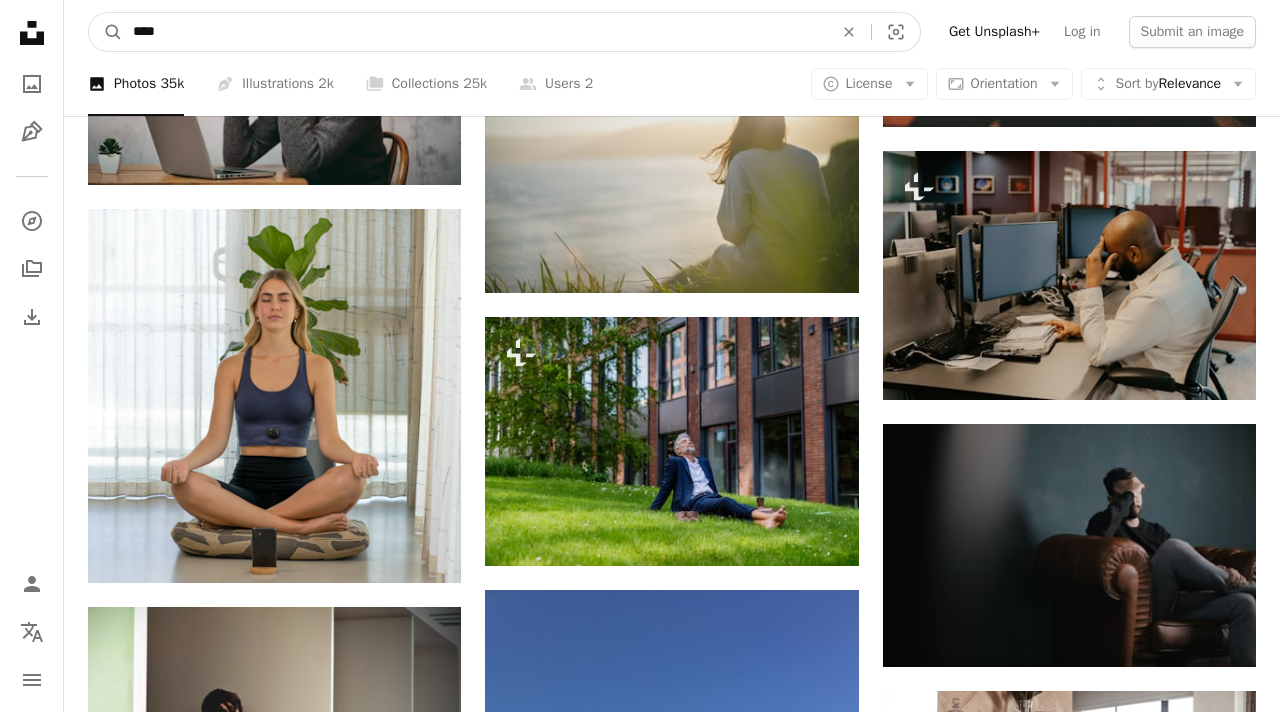 click on "A magnifying glass" at bounding box center (106, 32) 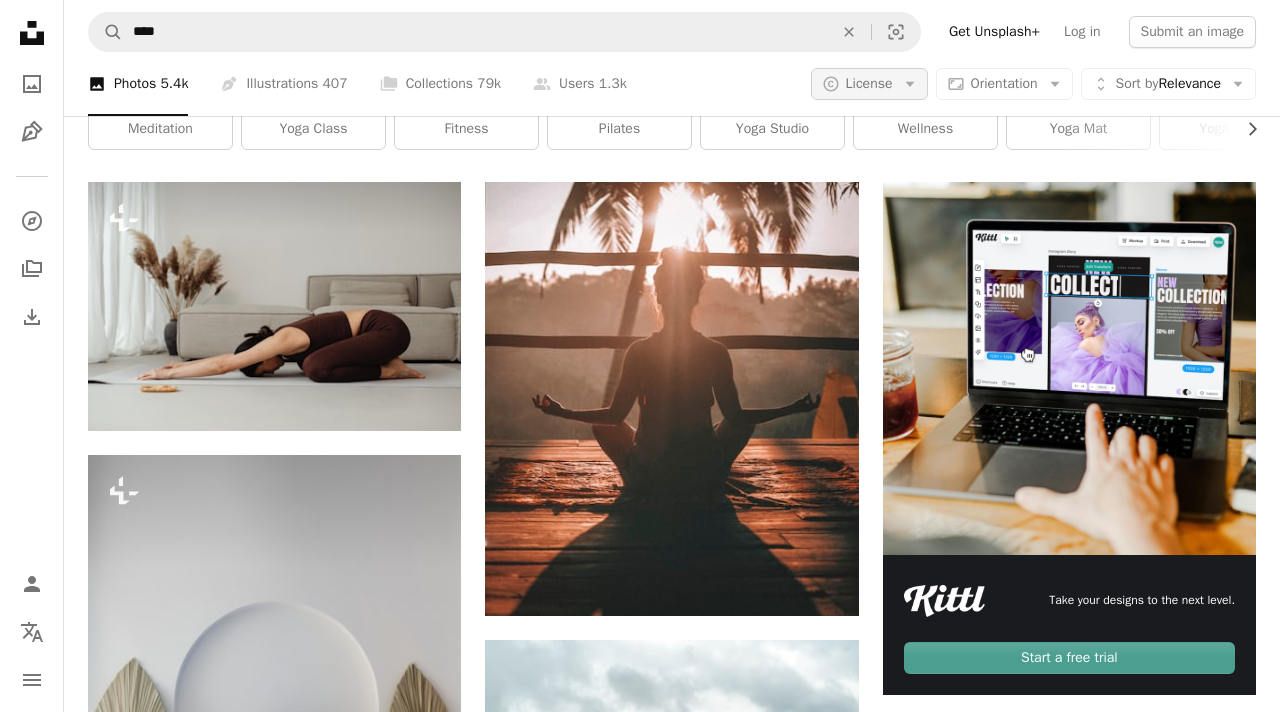 scroll, scrollTop: 0, scrollLeft: 0, axis: both 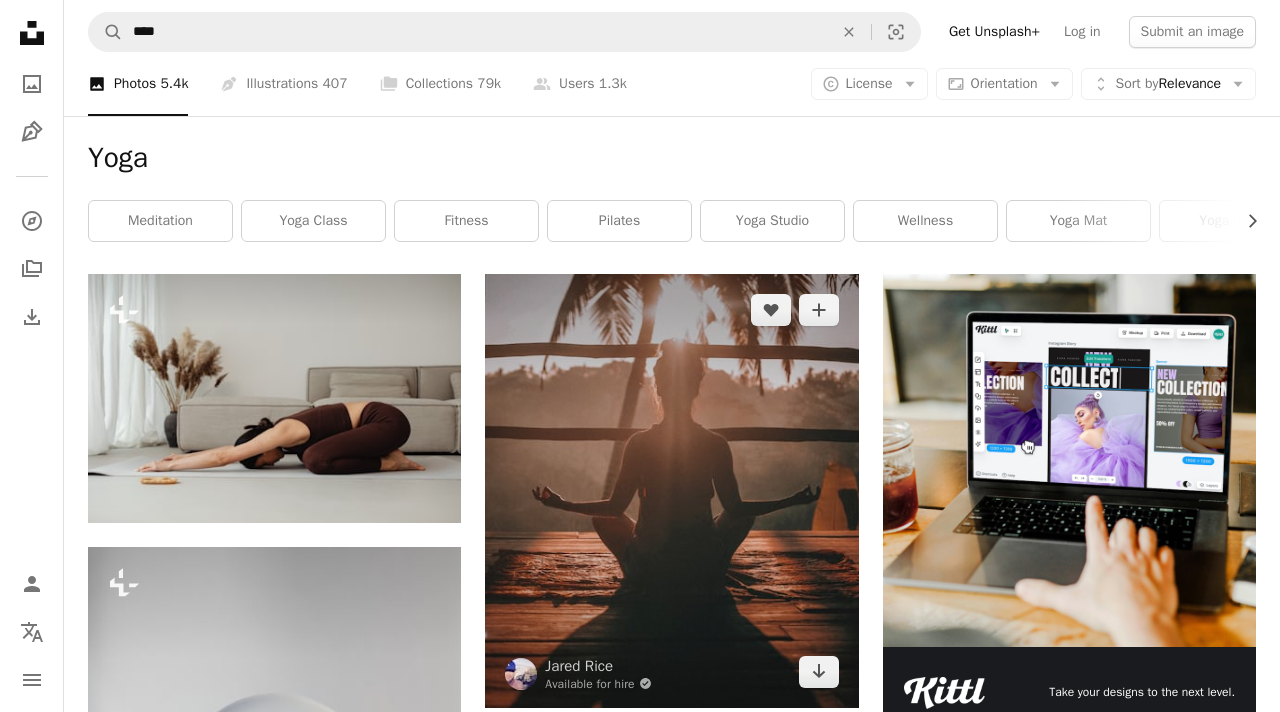 click at bounding box center (671, 491) 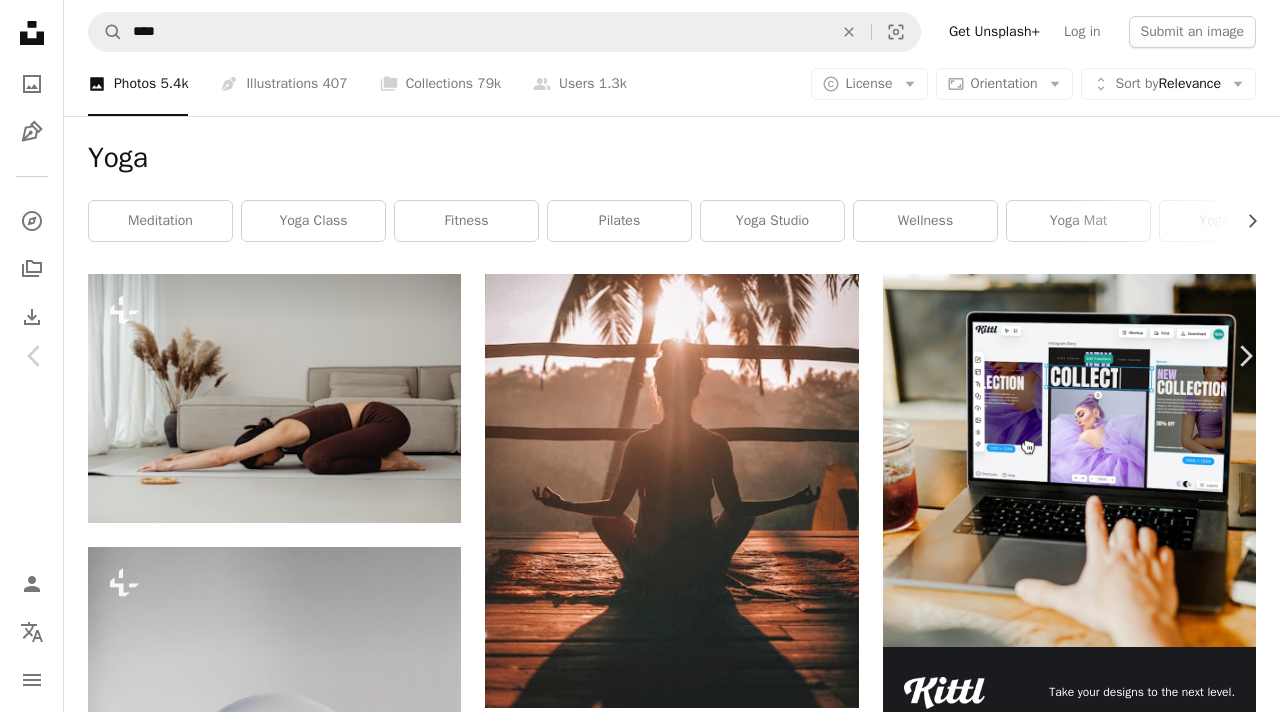 click on "An X shape Chevron left Chevron right Jared Rice Available for hire A checkmark inside of a circle A heart A plus sign Edit image Plus sign for Unsplash+ Download free Chevron down Zoom in Views 127,716,473 Downloads 1,444,557 Featured in Photos , Health Wellness A forward-right arrow Share Info icon Info More Actions A morning yoga session peering into the jungle in Ubud, [COUNTRY]. A map marker Ubud, [COUNTRY] Calendar outlined Published on September 23, 2017 Safety Free to use under the Unsplash License wallpaper woman travel sunset sunrise yoga sun light fitness jungle exercise shadow silhouette travel wallpaper golden hour meditate glow woman silhouette stretch background Free stock photos Browse premium related images on iStock | Save 20% with code UNSPLASH20 View more on iStock ↗ Related images A heart A plus sign Jared Rice Available for hire A checkmark inside of a circle Arrow pointing down Plus sign for Unsplash+ A heart A plus sign Getty Images For Unsplash+ A lock Purchase A heart For" at bounding box center (640, 4615) 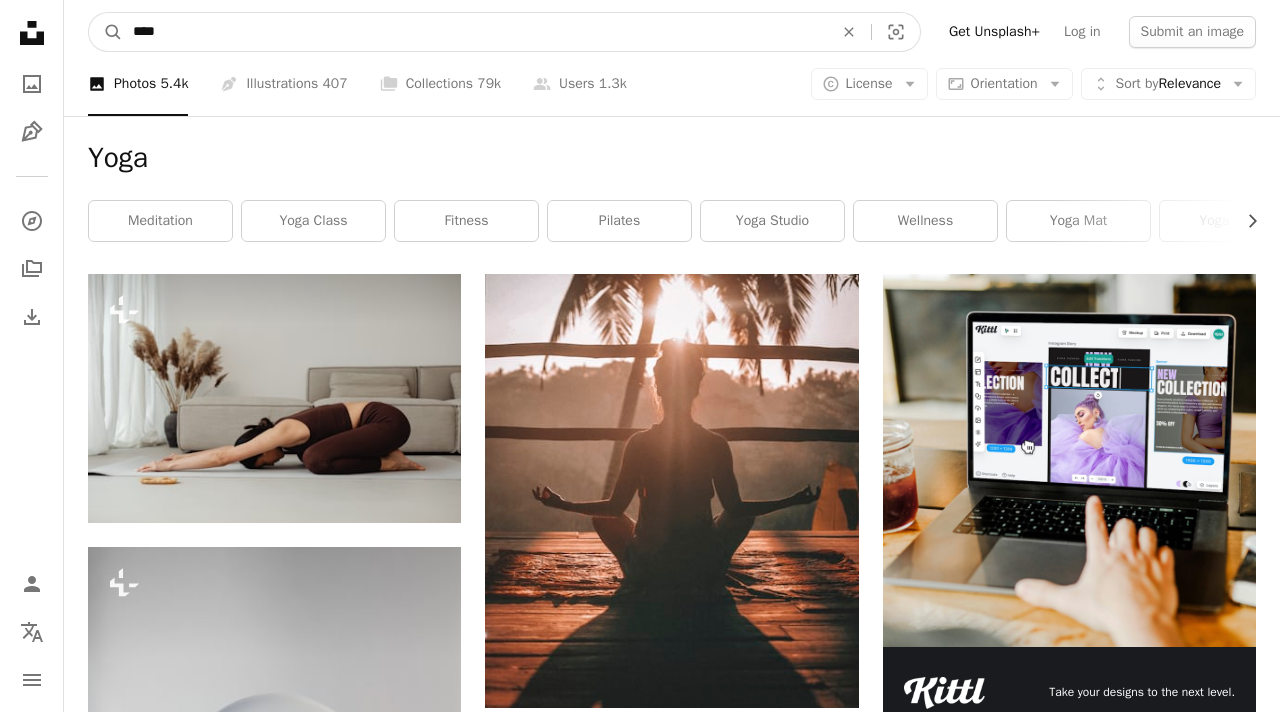 click on "****" at bounding box center [475, 32] 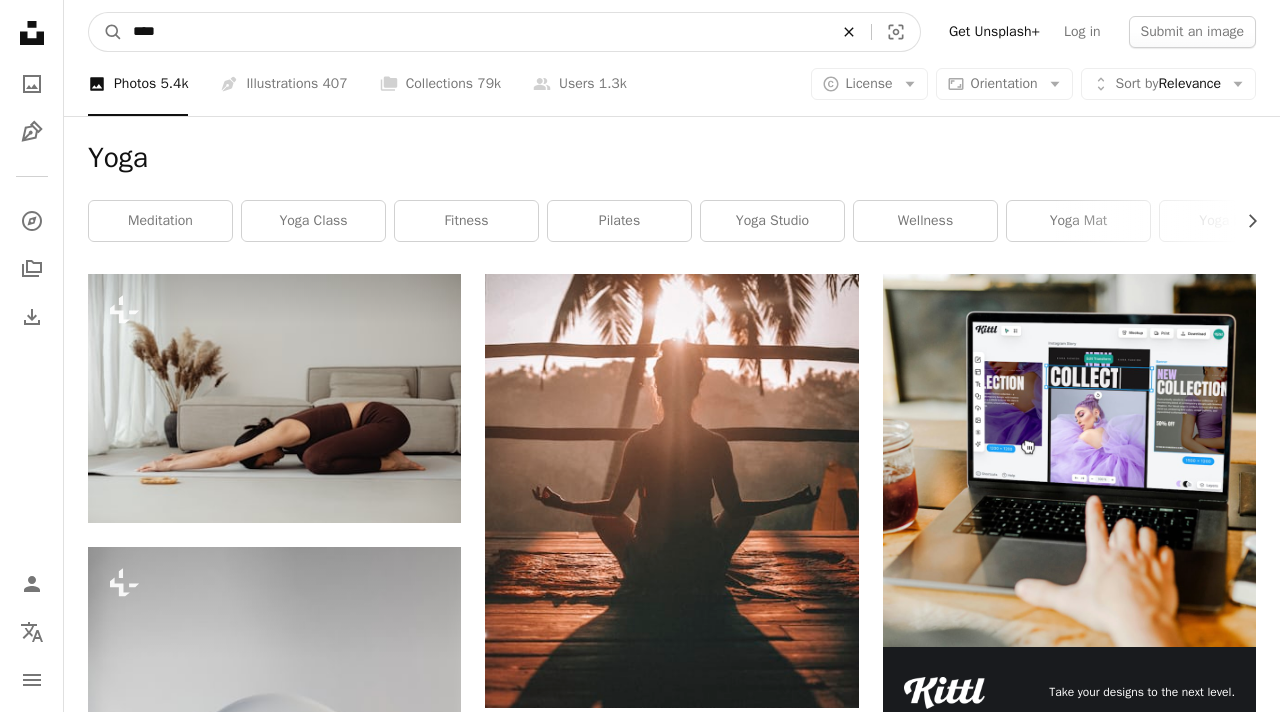 click on "An X shape" 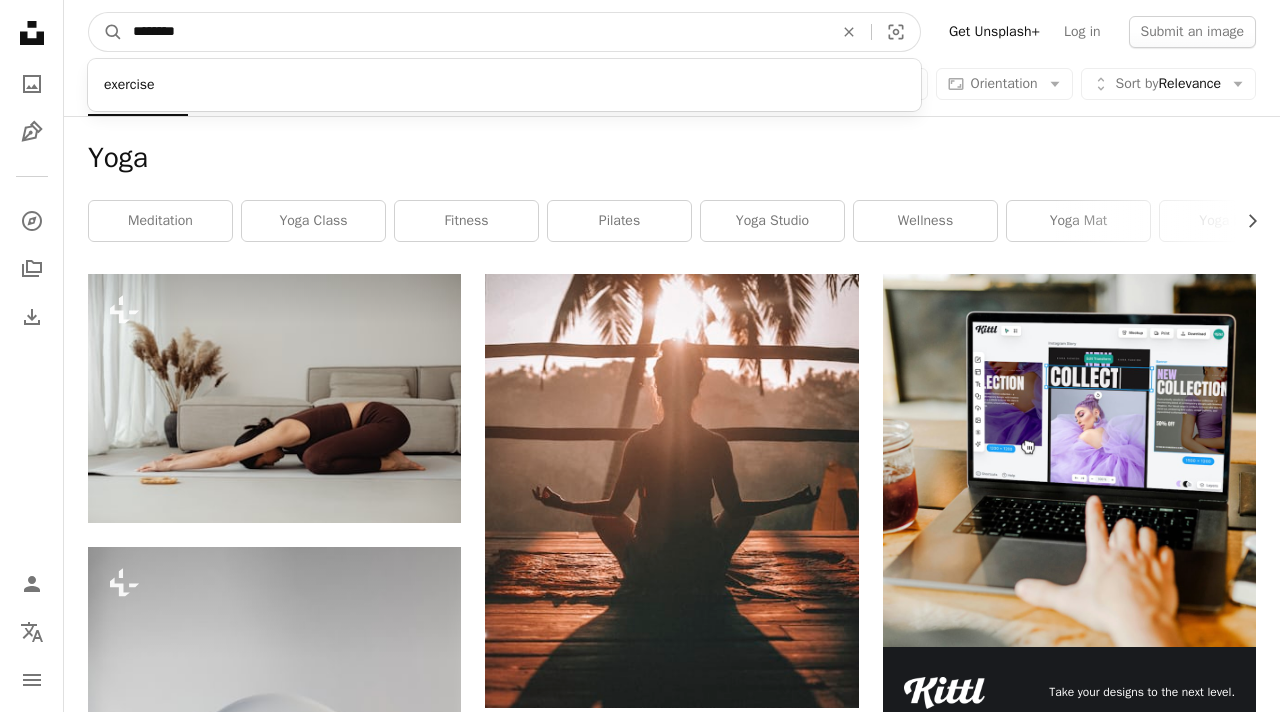 type on "*********" 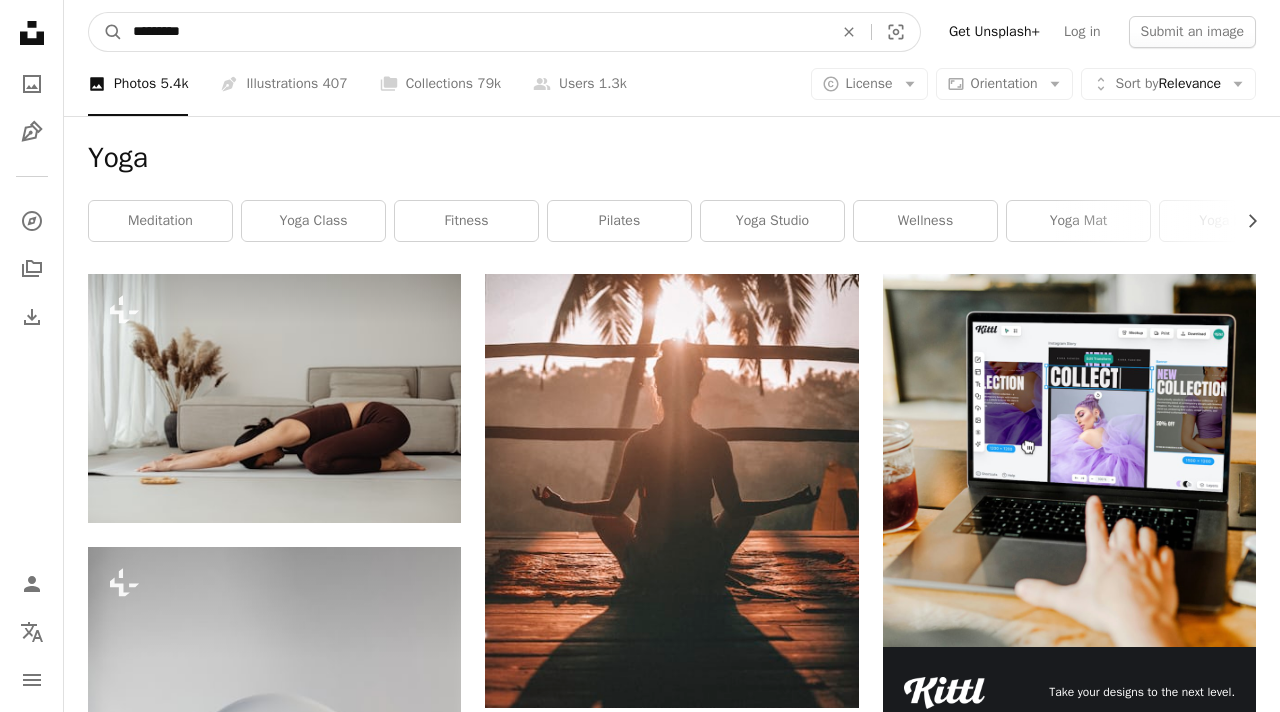 click on "A magnifying glass" at bounding box center [106, 32] 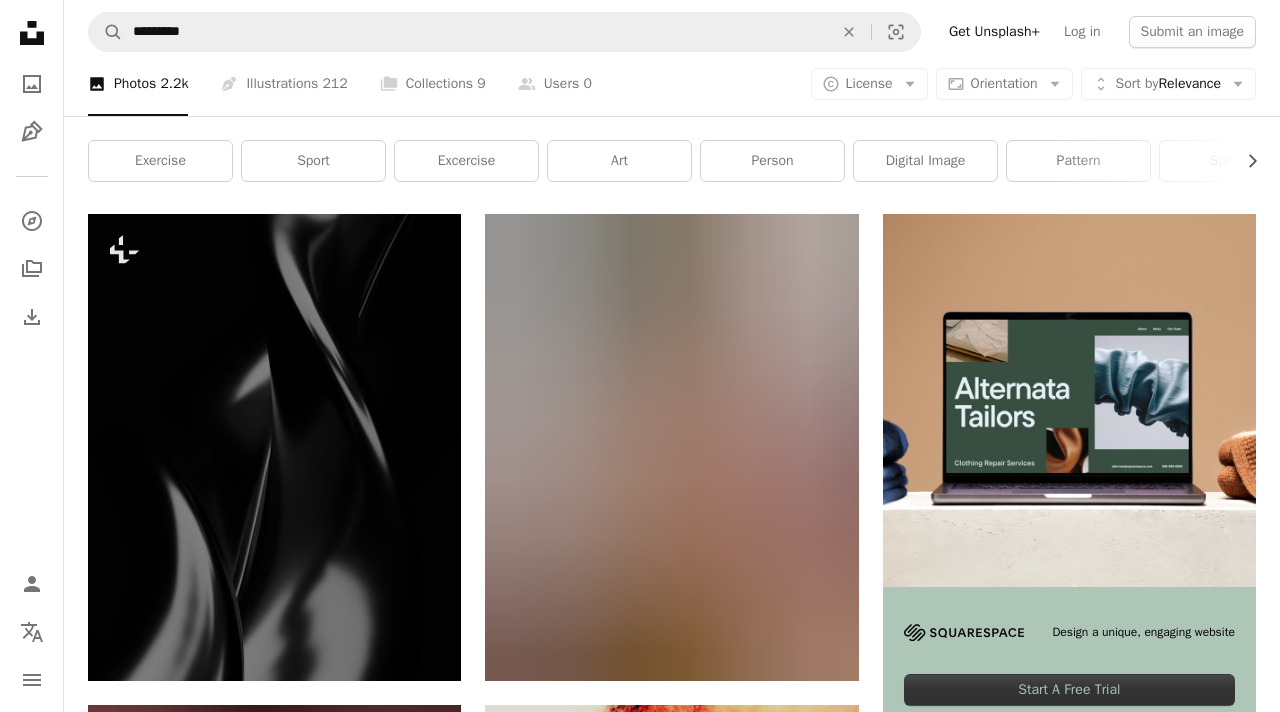 scroll, scrollTop: 0, scrollLeft: 0, axis: both 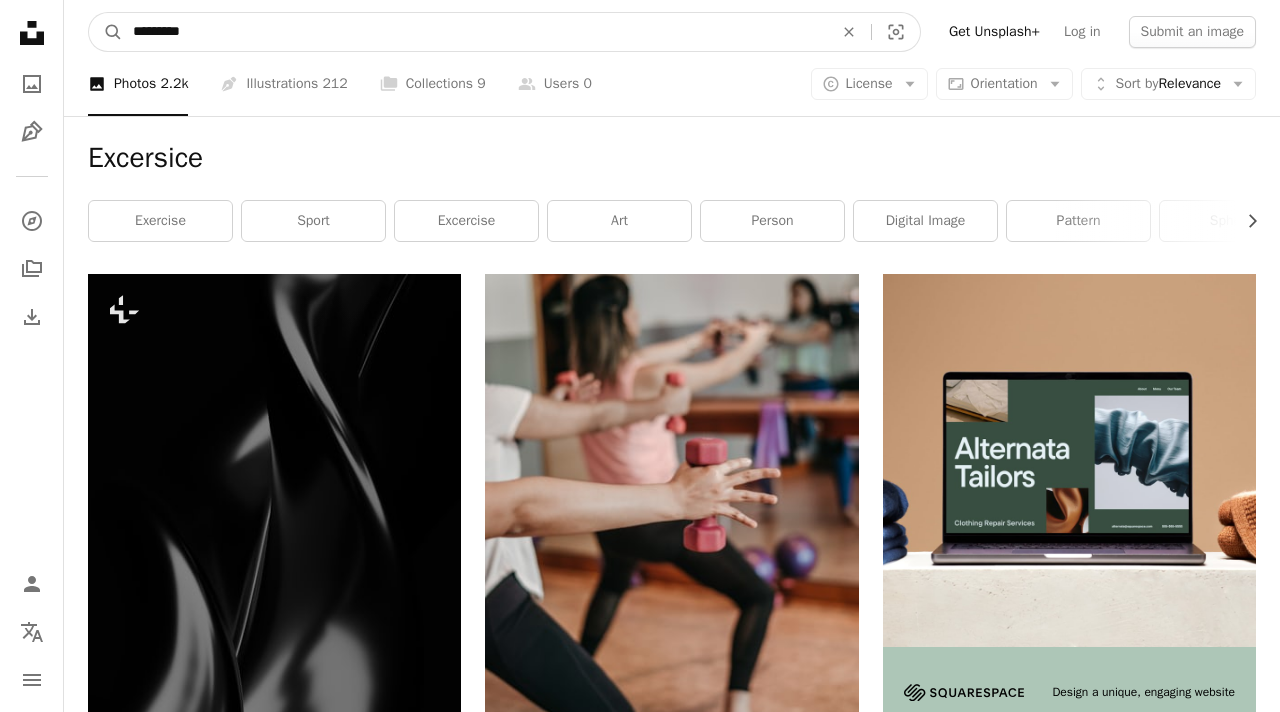 click on "*********" at bounding box center (475, 32) 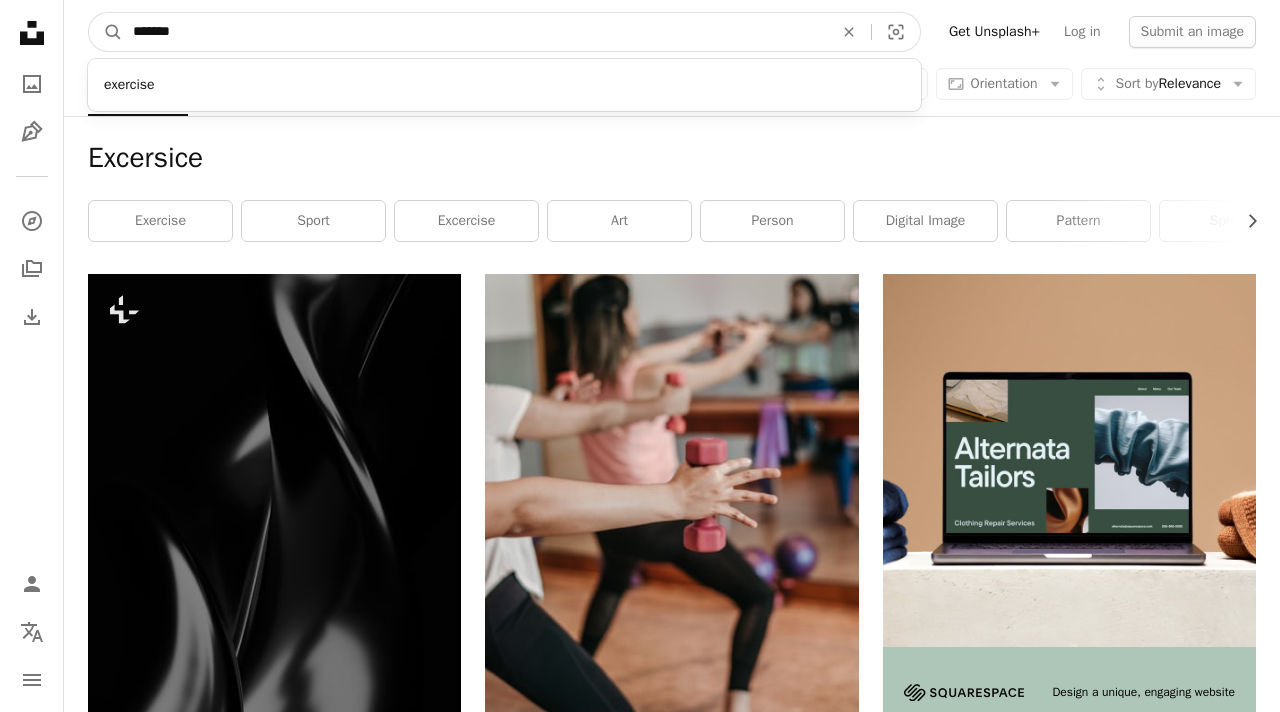 type on "********" 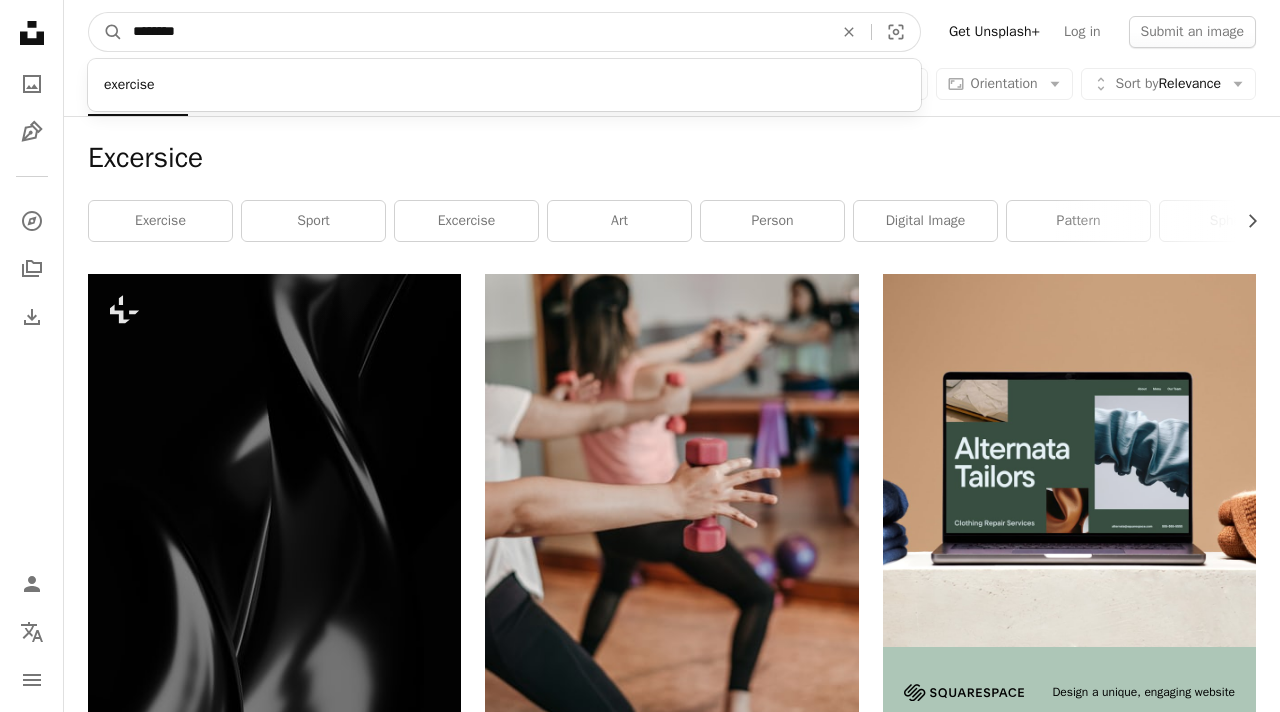 click on "A magnifying glass" at bounding box center [106, 32] 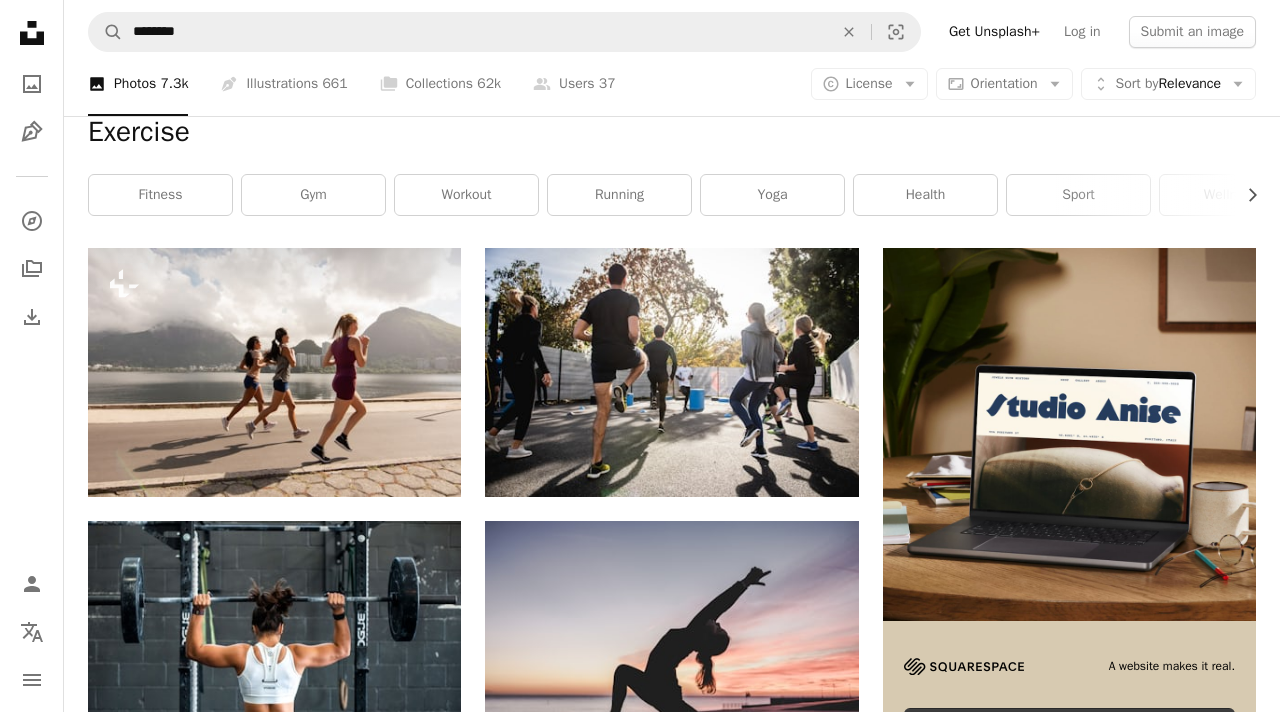 scroll, scrollTop: 0, scrollLeft: 0, axis: both 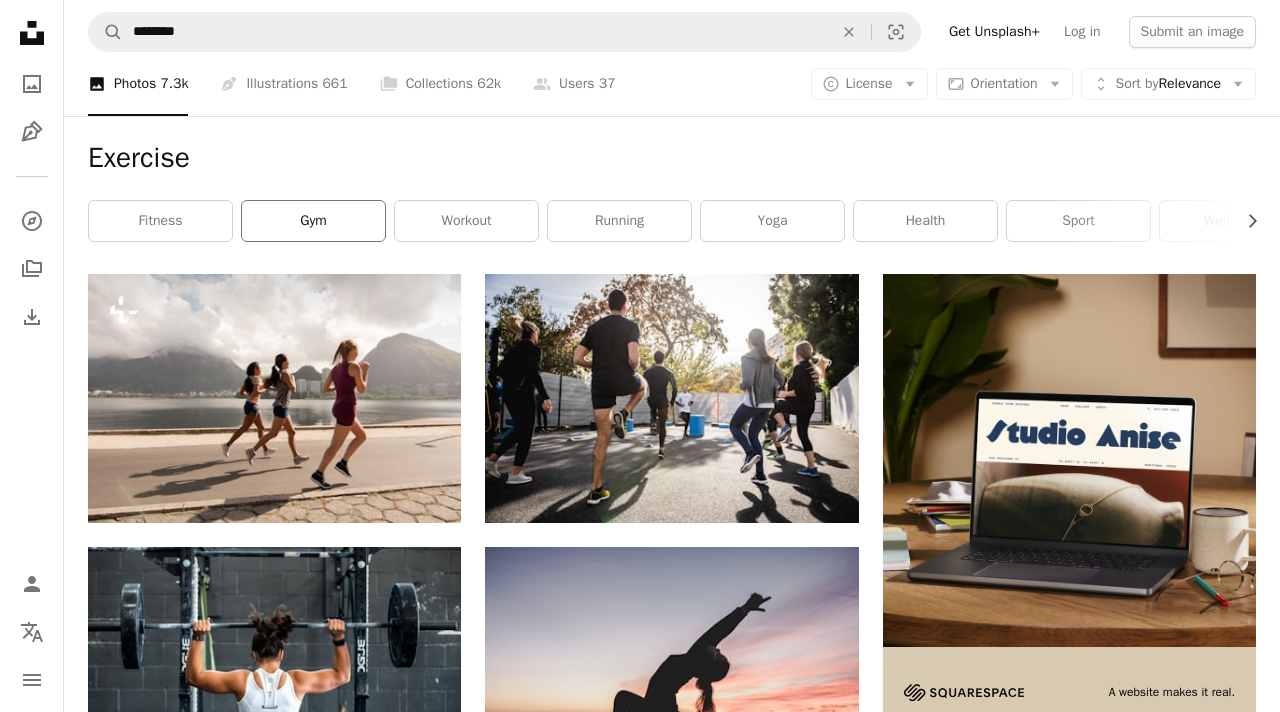 click on "gym" at bounding box center [313, 221] 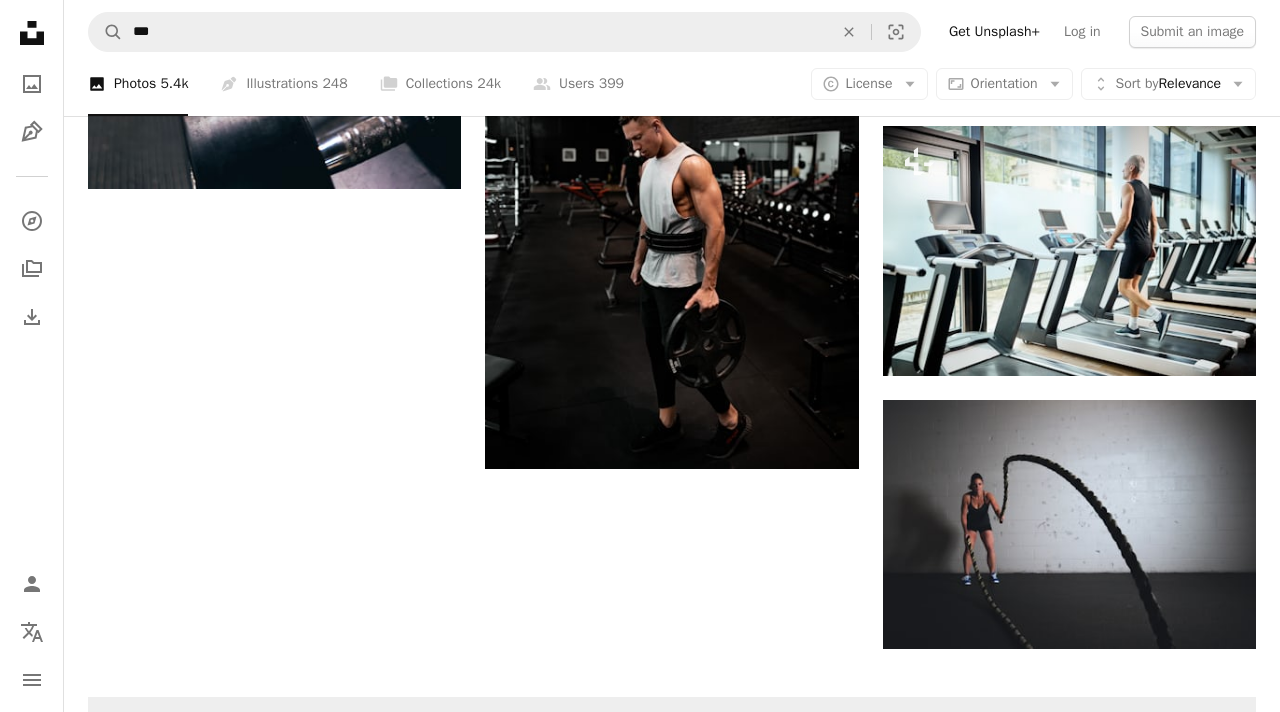 scroll, scrollTop: 2364, scrollLeft: 0, axis: vertical 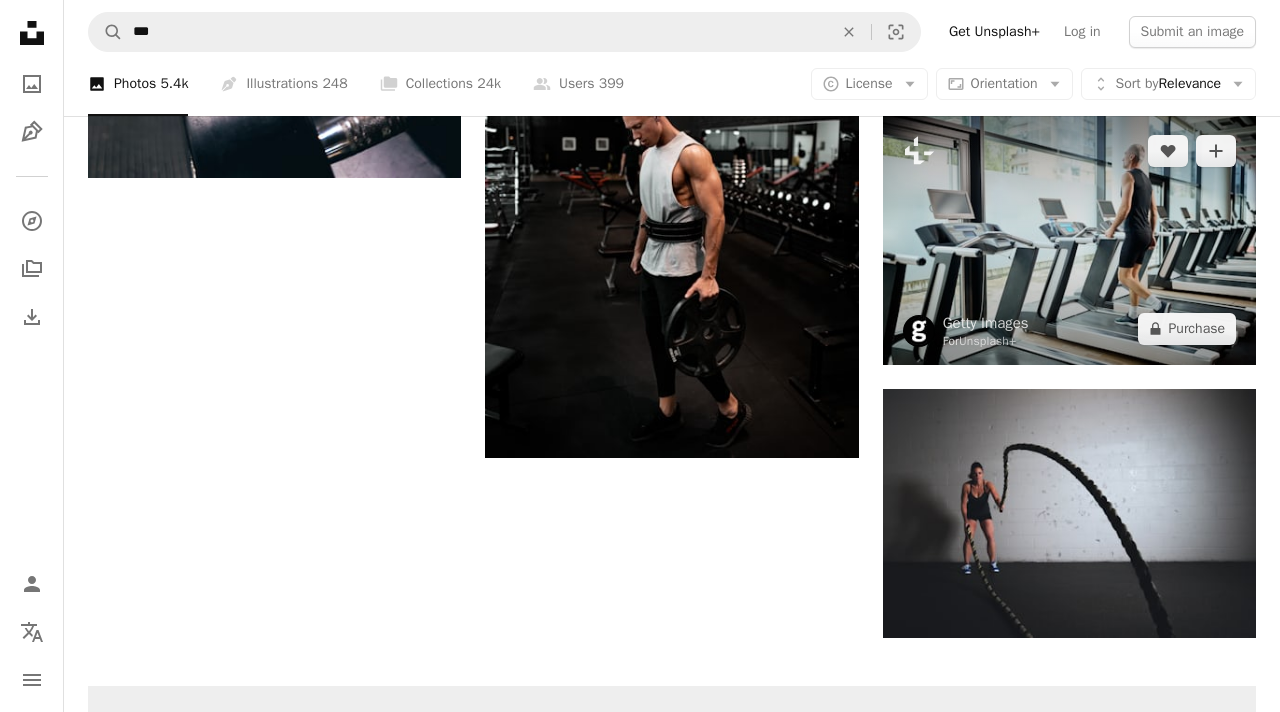 click at bounding box center (1069, 239) 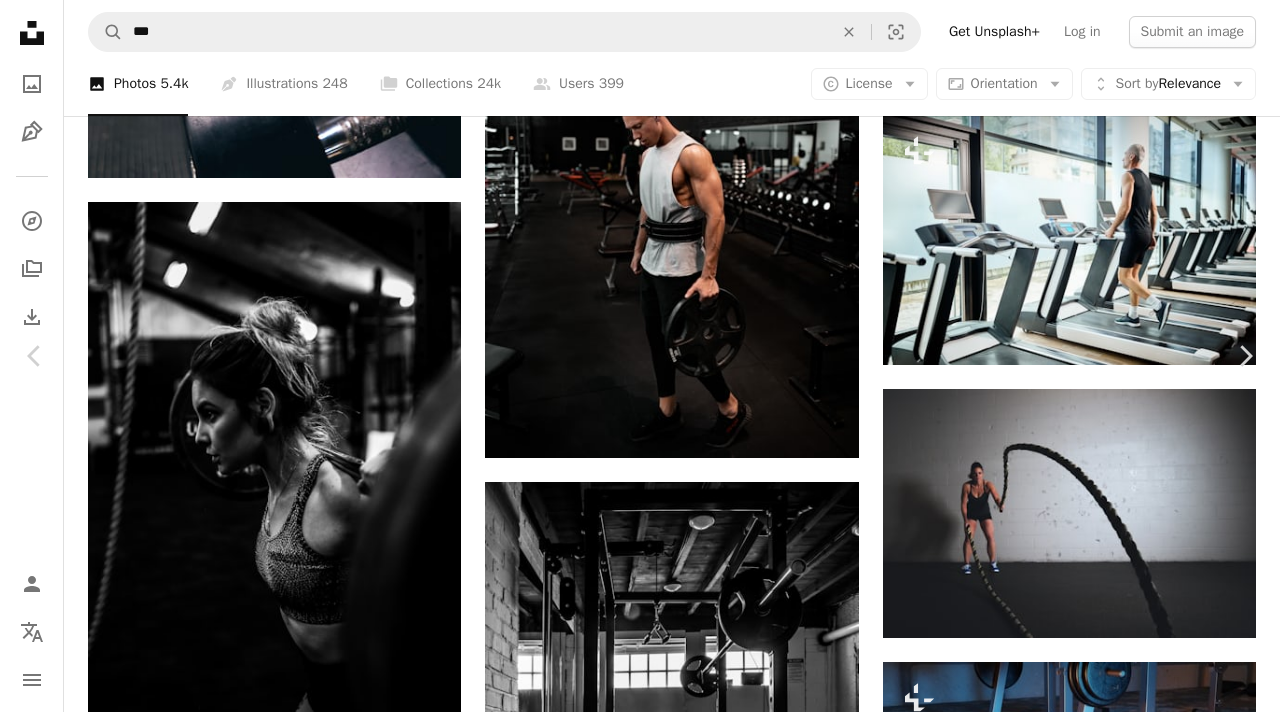 click on "Edit image   Plus sign for Unsplash+" at bounding box center [1007, 4317] 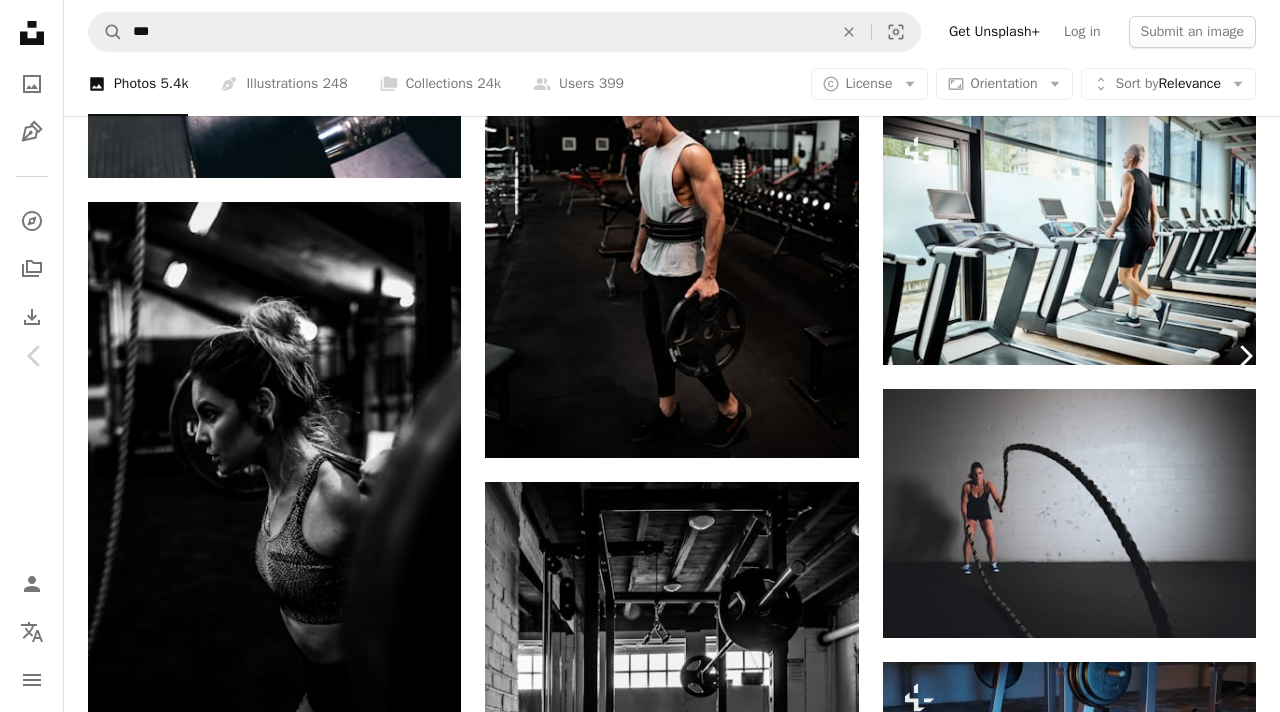 click on "Chevron right" at bounding box center [1245, 356] 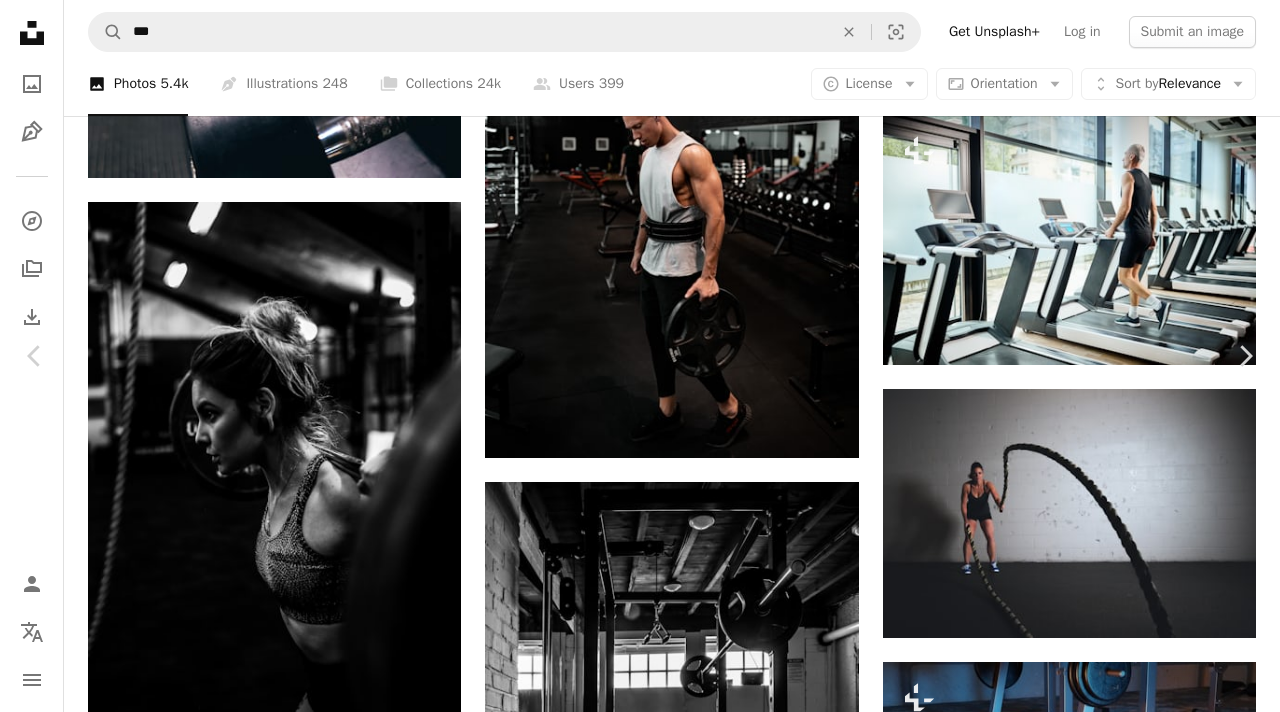 click on "An X shape Chevron left Chevron right Samuel Girven Available for hire A checkmark inside of a circle A heart A plus sign Edit image Plus sign for Unsplash+ Download free Chevron down Zoom in Views 16,300,293 Downloads 248,895 A forward-right arrow Share Info icon Info More Actions Calendar outlined Published on December 18, 2019 Camera SONY, ILCE-7M2 Safety Free to use under the Unsplash License gym sport fitness workout gym equipment active energetic dumbbells athleisure sporty building computer sports factory lighting exercise keyboard brown electronics screen Backgrounds Browse premium related images on iStock | Save 20% with code UNSPLASH20 View more on iStock ↗ Related images A heart A plus sign Andrew Valdivia Available for hire A checkmark inside of a circle Arrow pointing down A heart A plus sign Alora Griffiths Available for hire A checkmark inside of a circle Arrow pointing down Plus sign for Unsplash+ A heart A plus sign Getty Images For Unsplash+ A lock Purchase A heart A plus sign" at bounding box center (640, 4626) 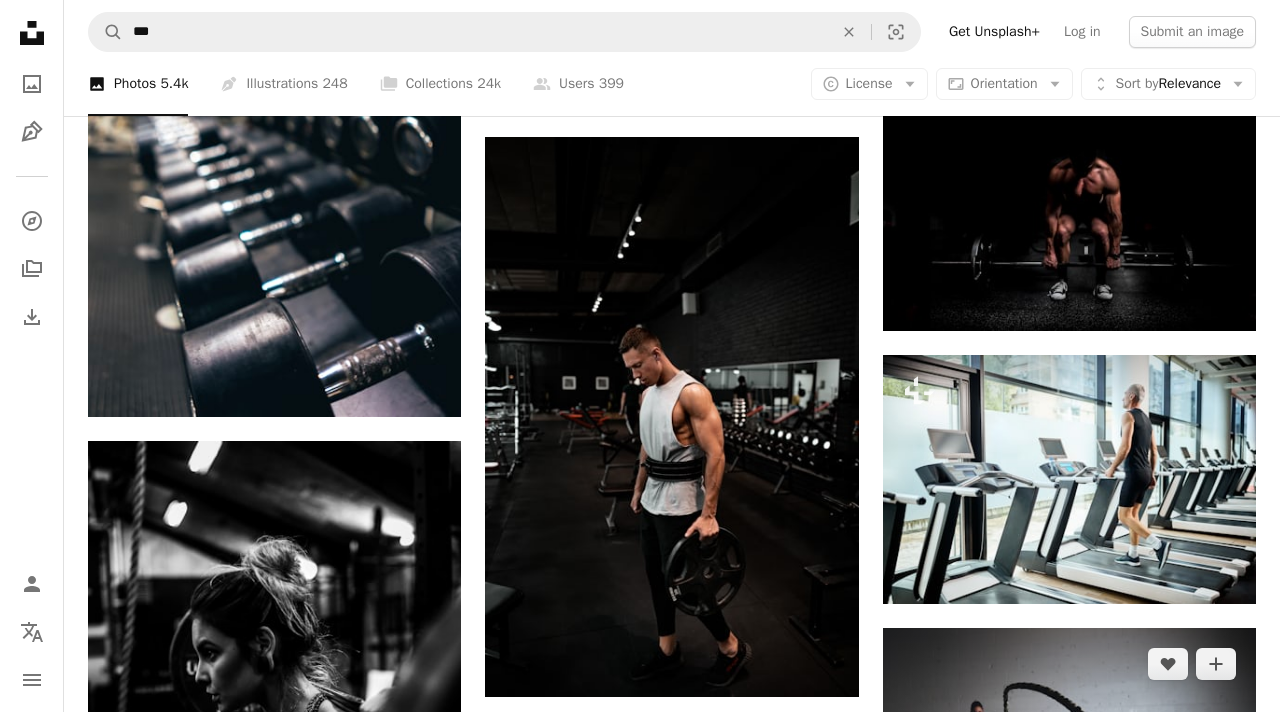 scroll, scrollTop: 2134, scrollLeft: 0, axis: vertical 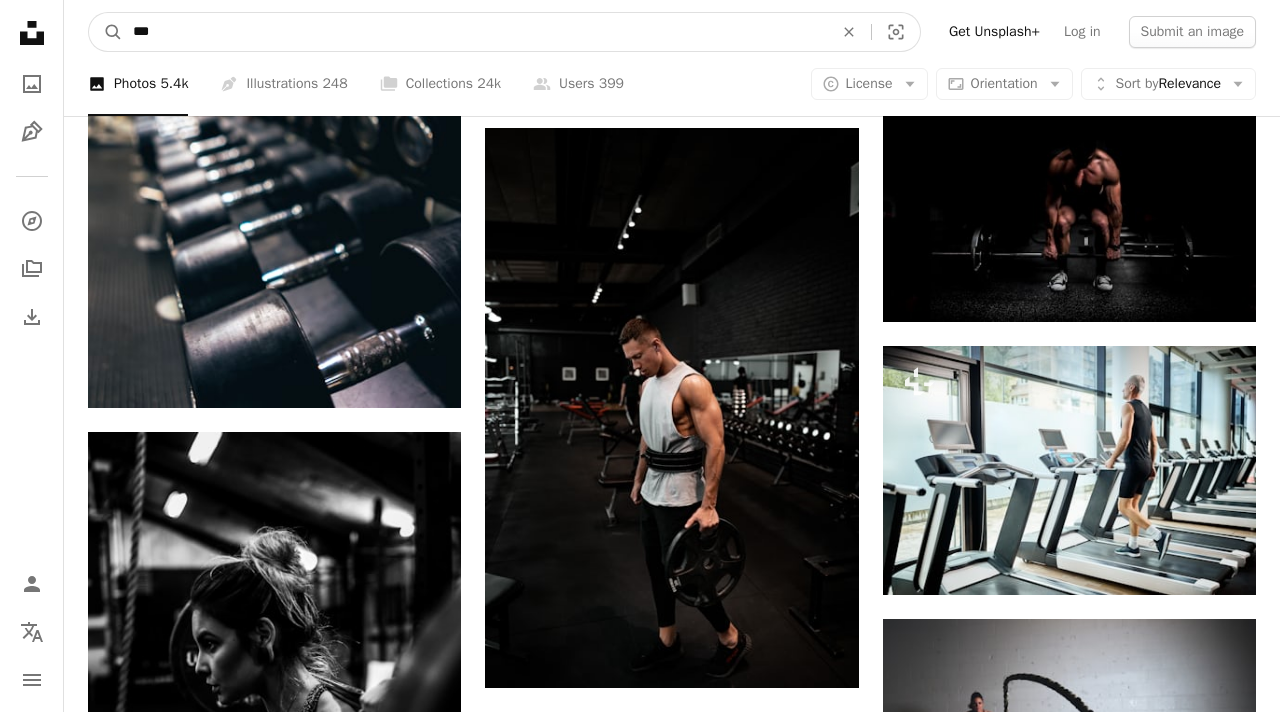 click on "***" at bounding box center (475, 32) 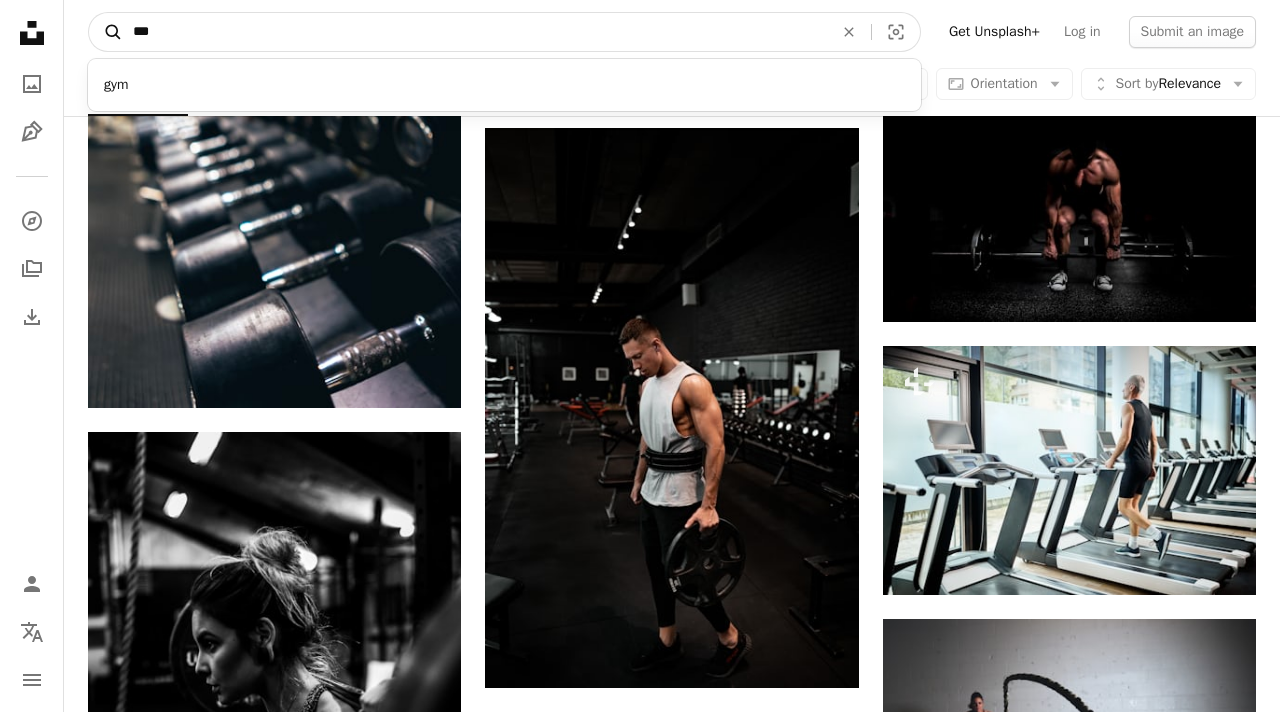 drag, startPoint x: 236, startPoint y: 34, endPoint x: 105, endPoint y: 34, distance: 131 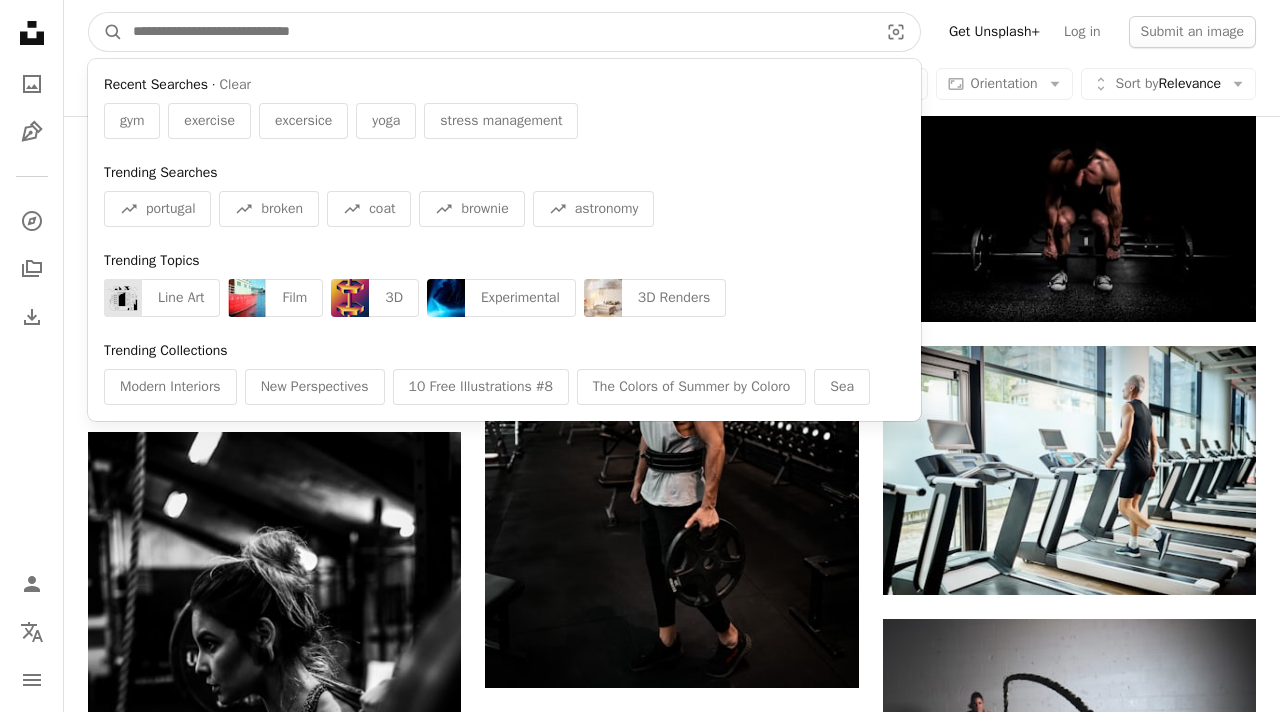 click at bounding box center (497, 32) 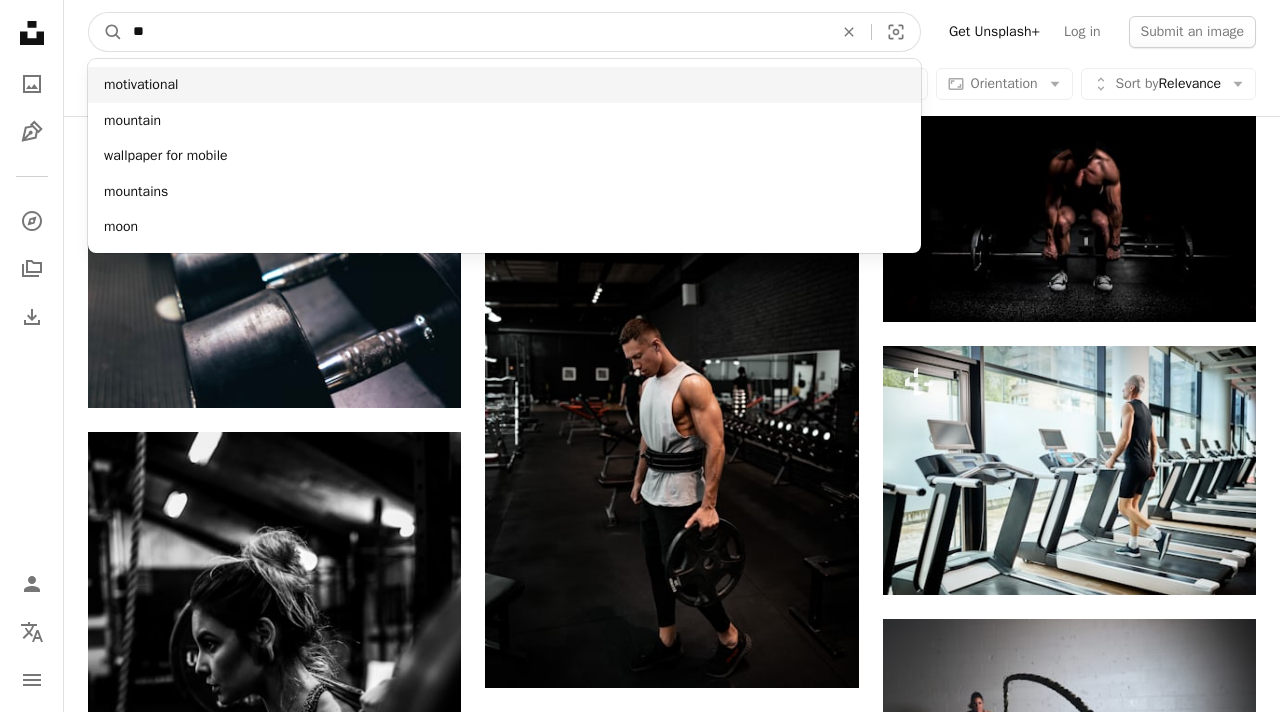 type on "**" 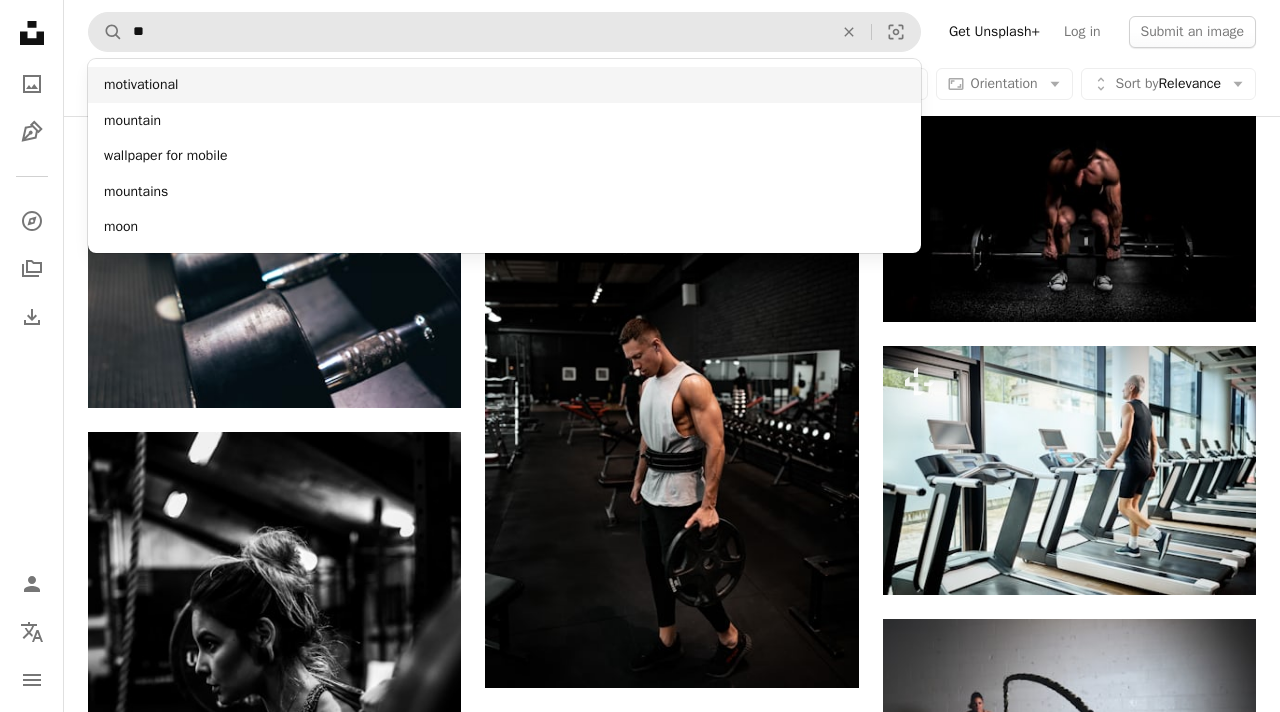 click on "motivational" at bounding box center [504, 85] 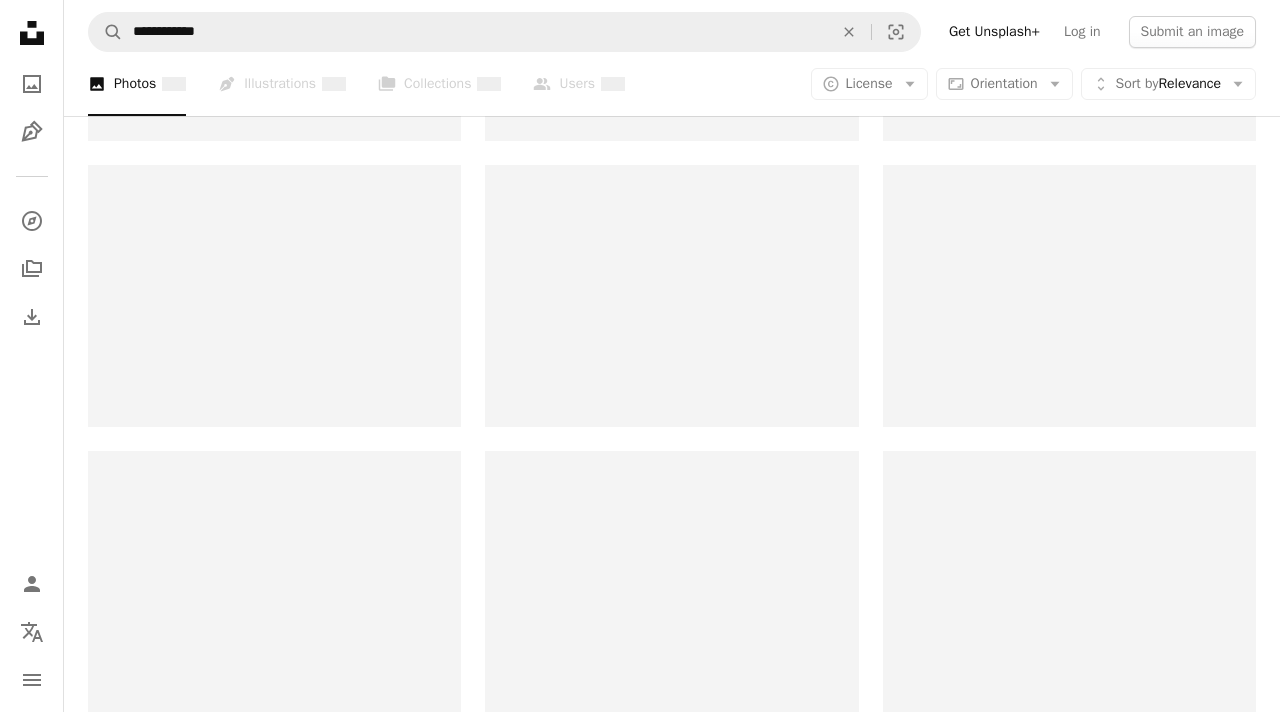scroll, scrollTop: 0, scrollLeft: 0, axis: both 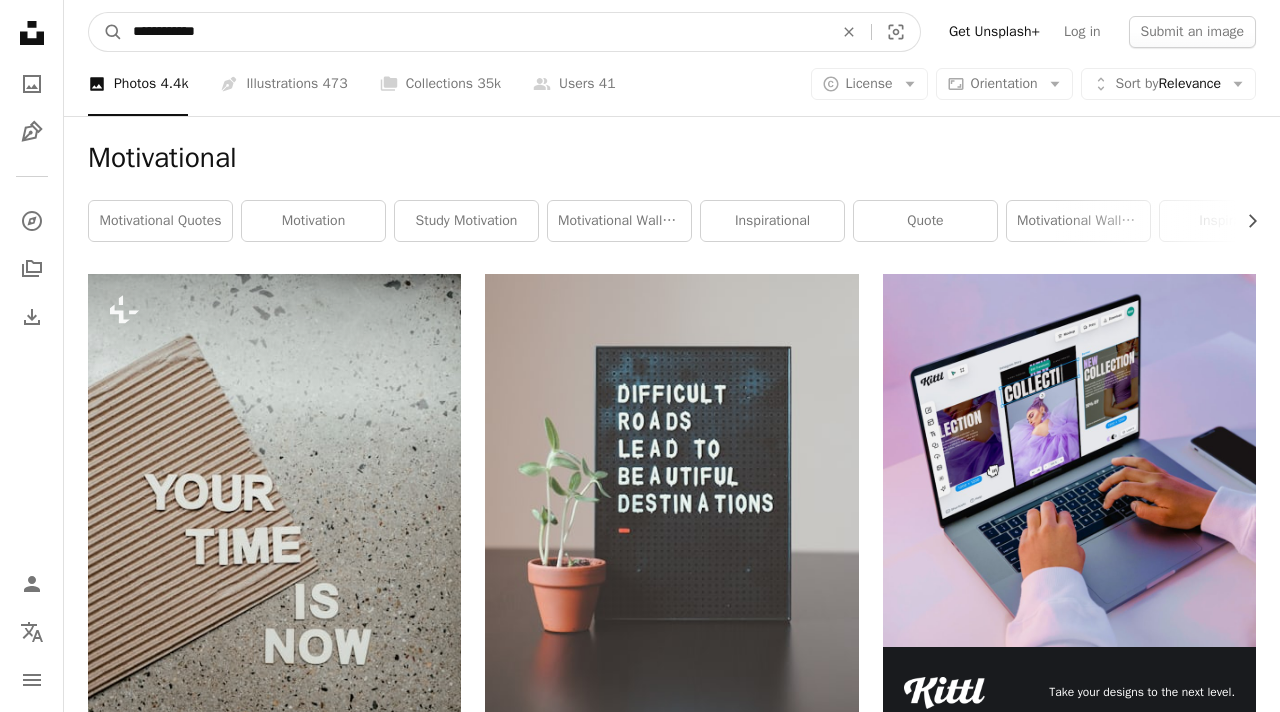click on "**********" at bounding box center [475, 32] 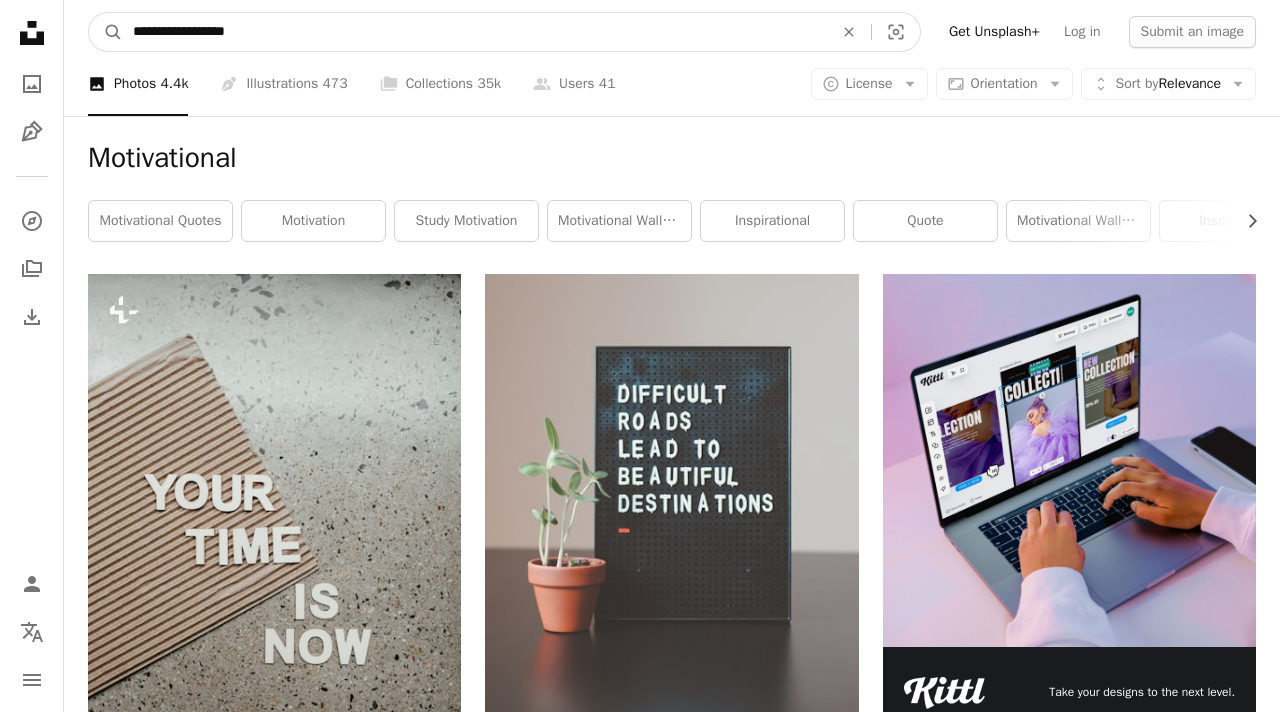 type on "**********" 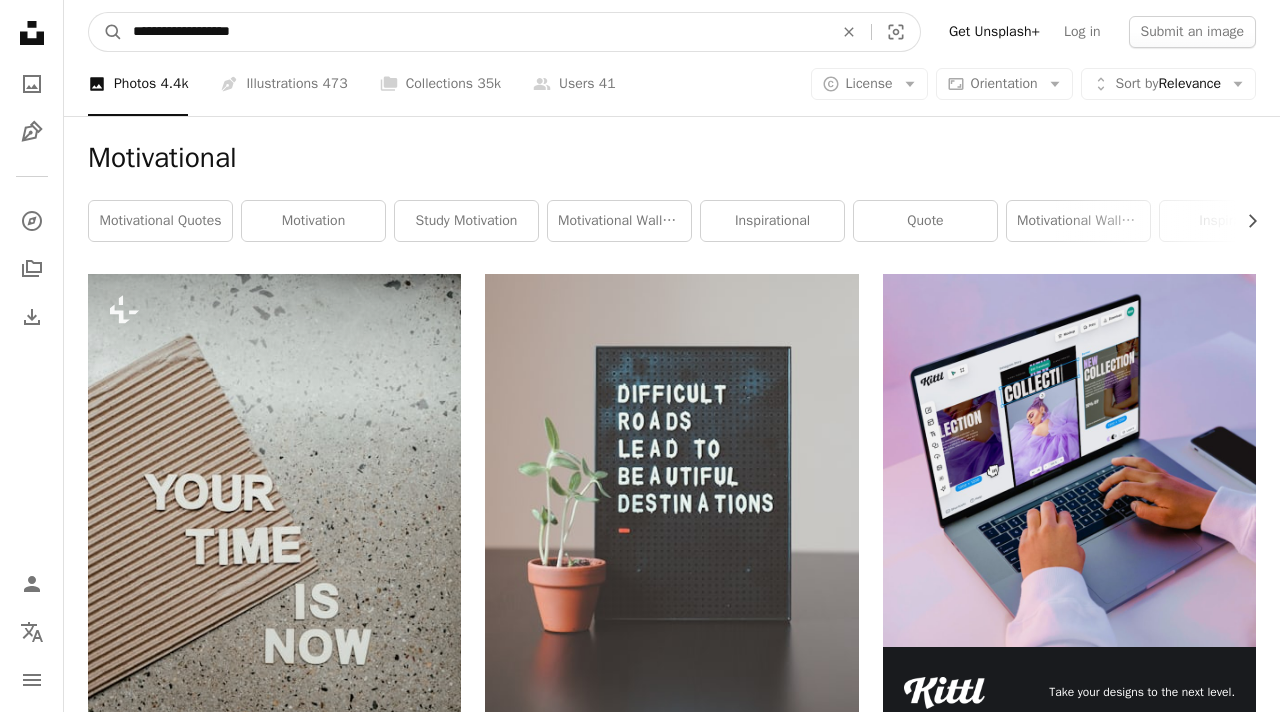 click on "A magnifying glass" at bounding box center [106, 32] 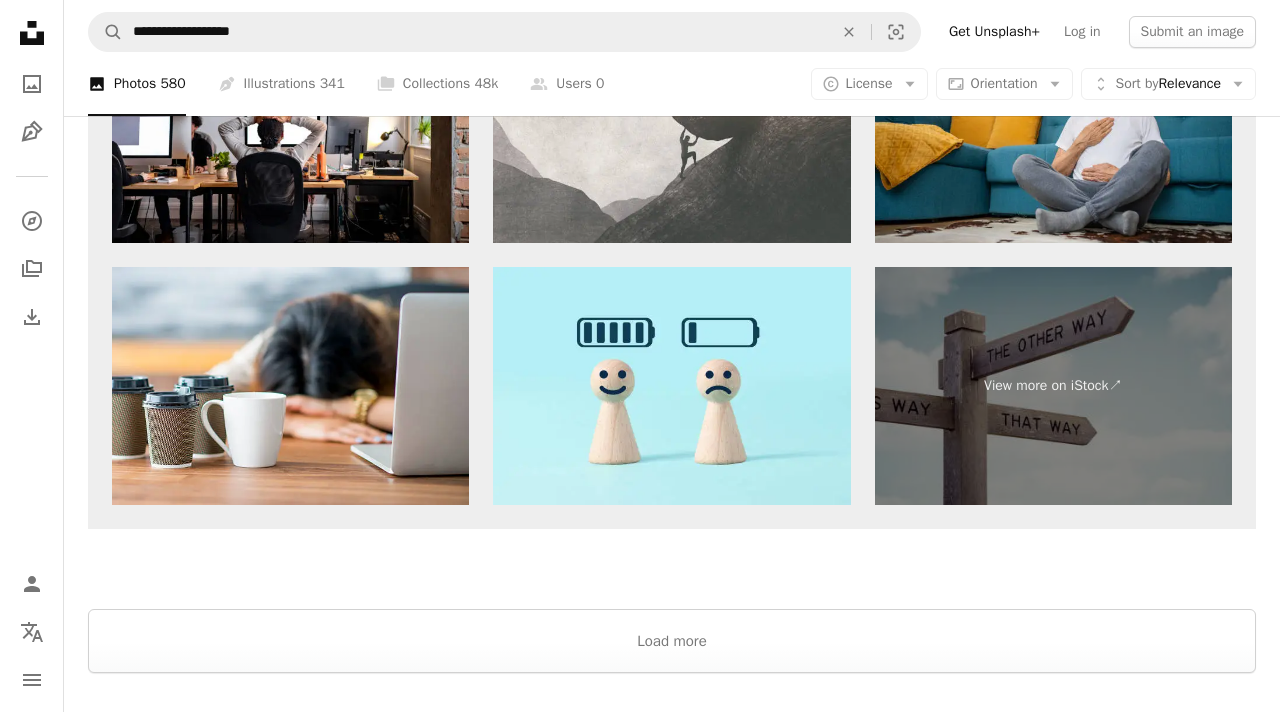 scroll, scrollTop: 3197, scrollLeft: 0, axis: vertical 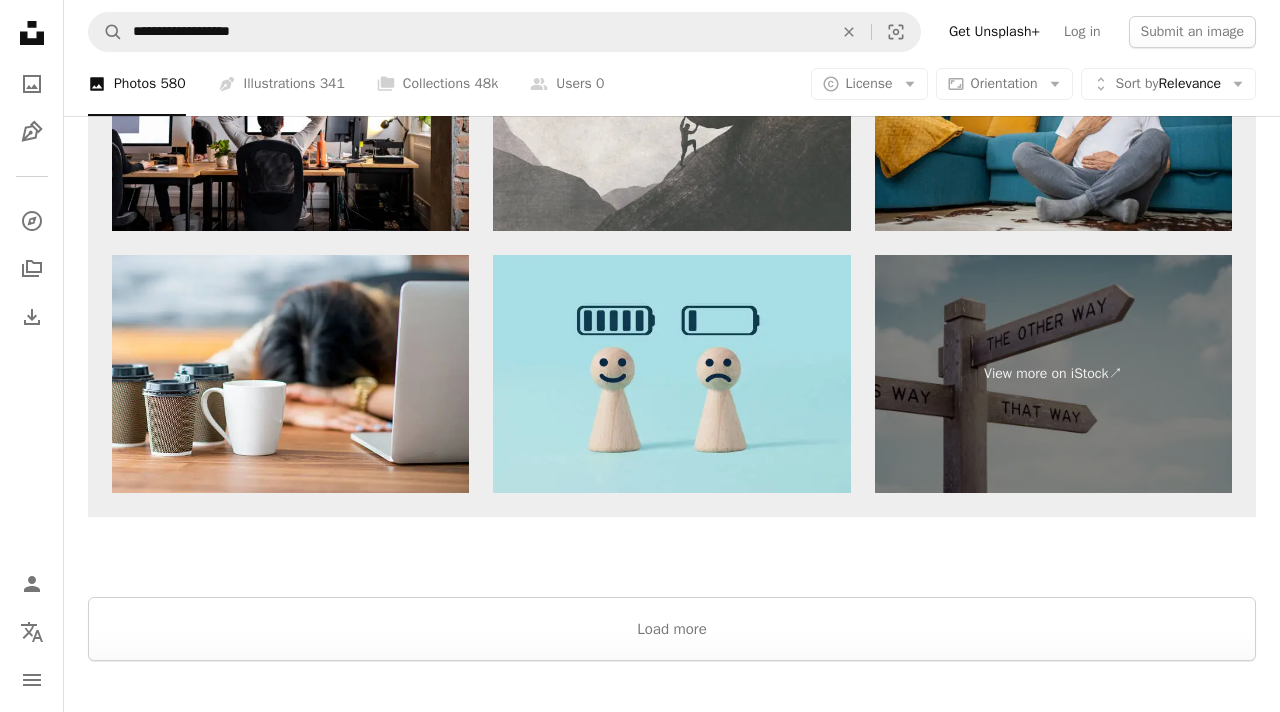 click at bounding box center (671, 374) 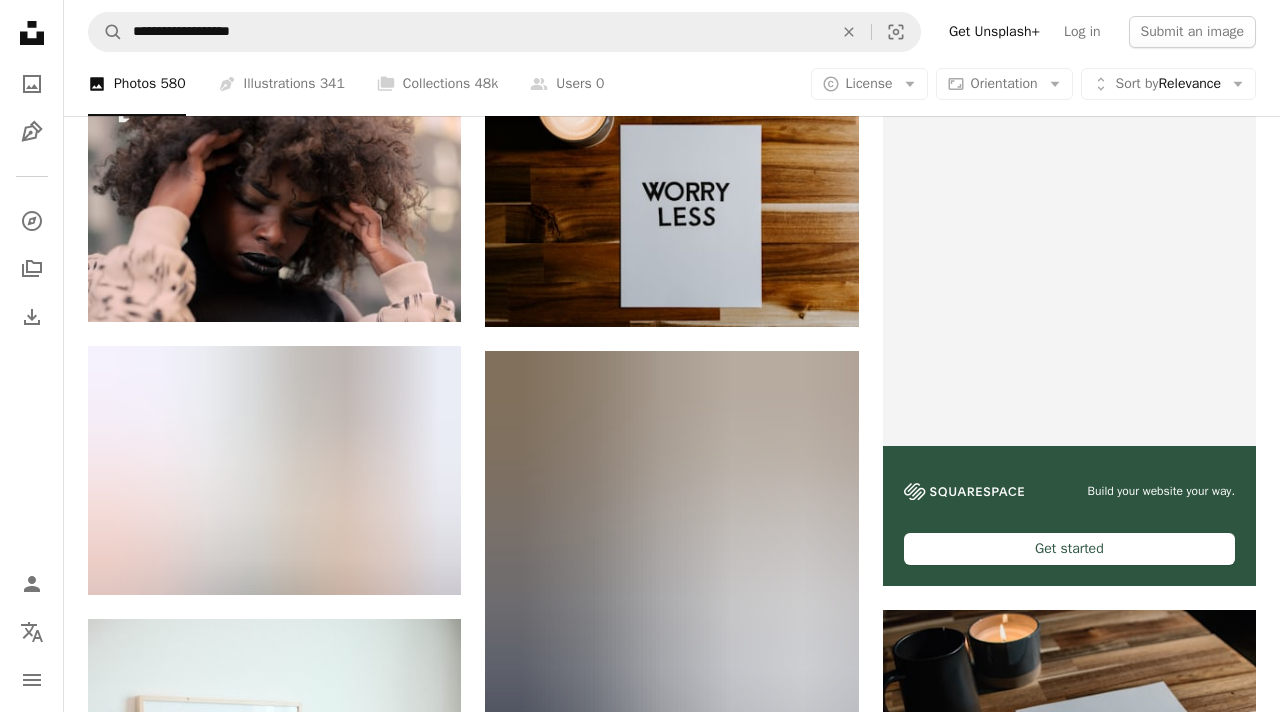 scroll, scrollTop: 0, scrollLeft: 0, axis: both 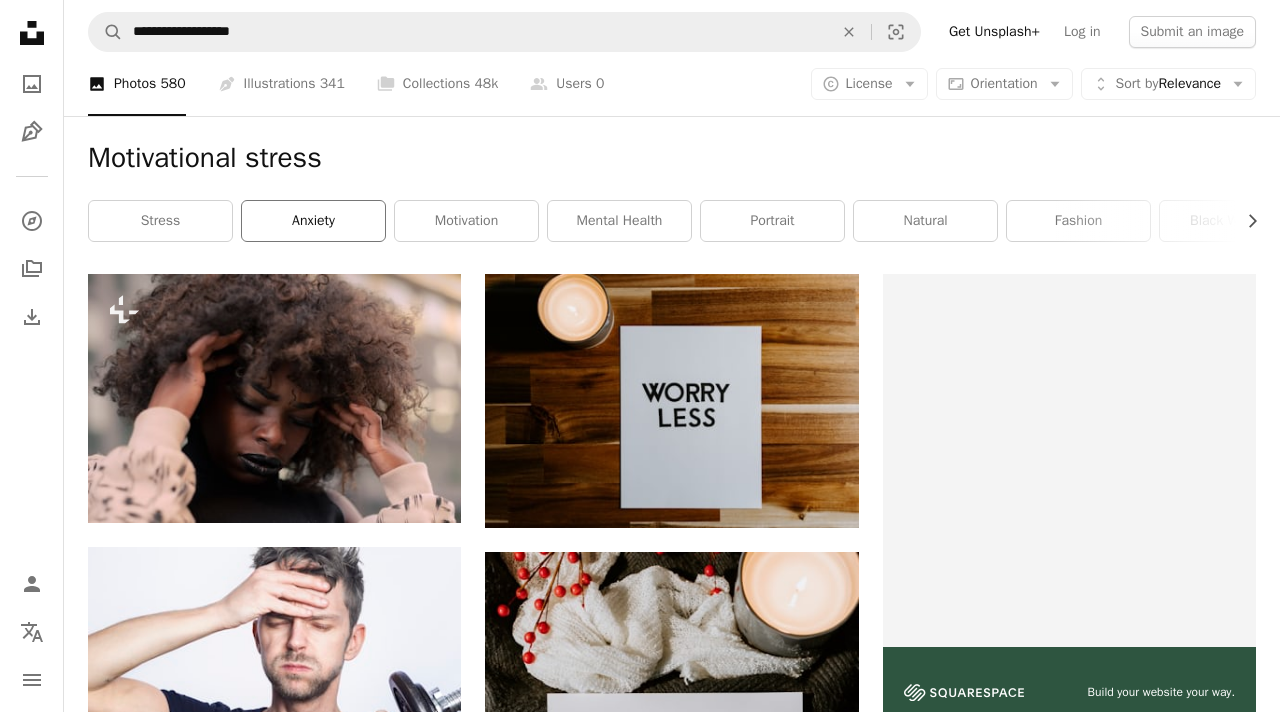 click on "anxiety" at bounding box center [313, 221] 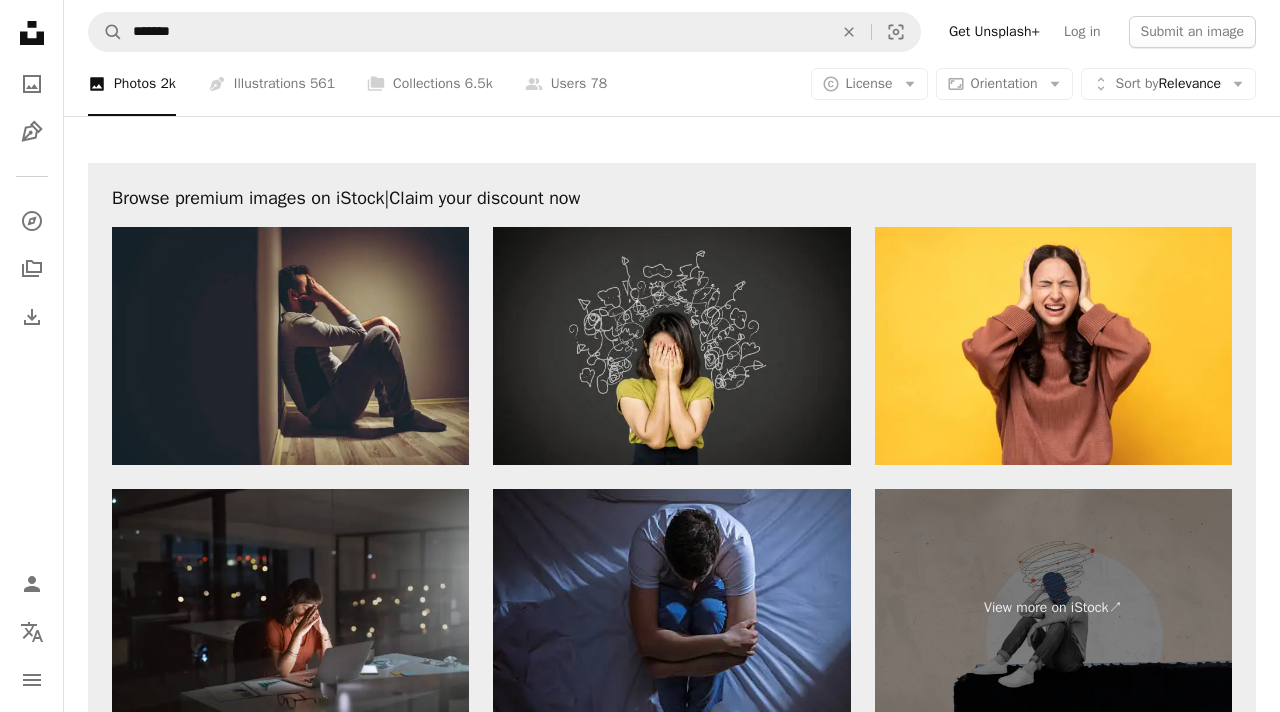 scroll, scrollTop: 3278, scrollLeft: 0, axis: vertical 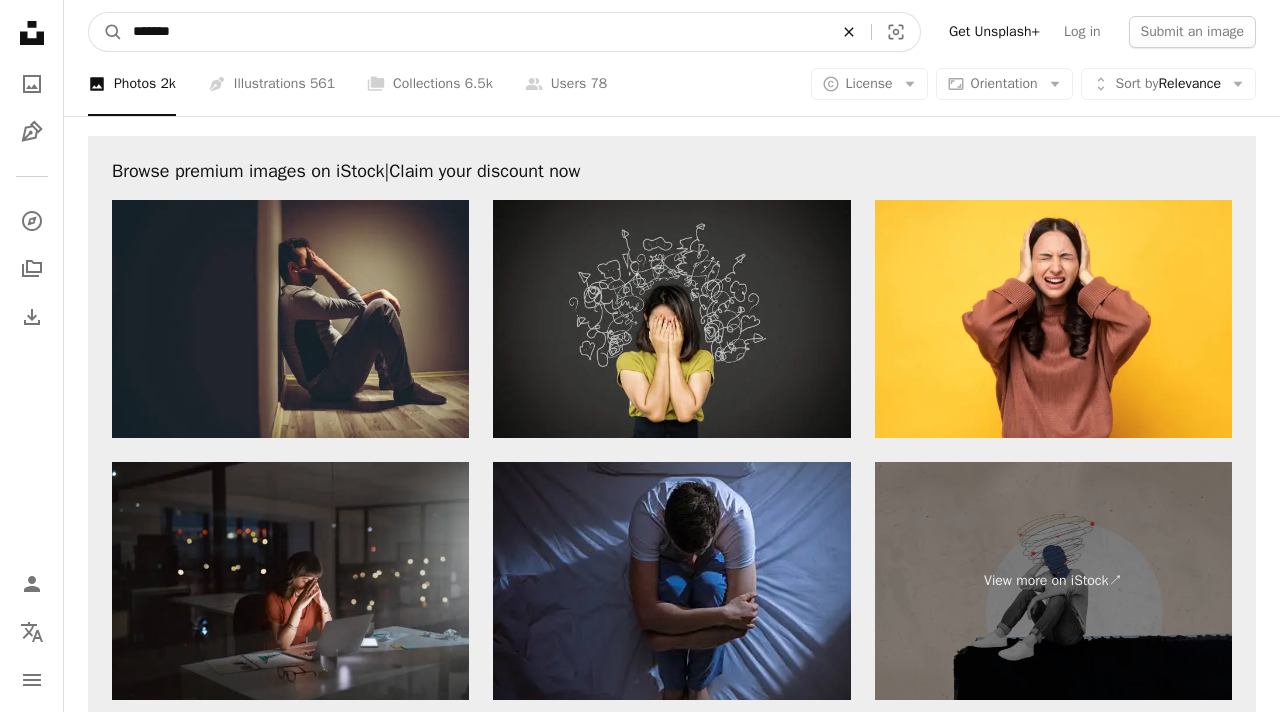 click on "An X shape" 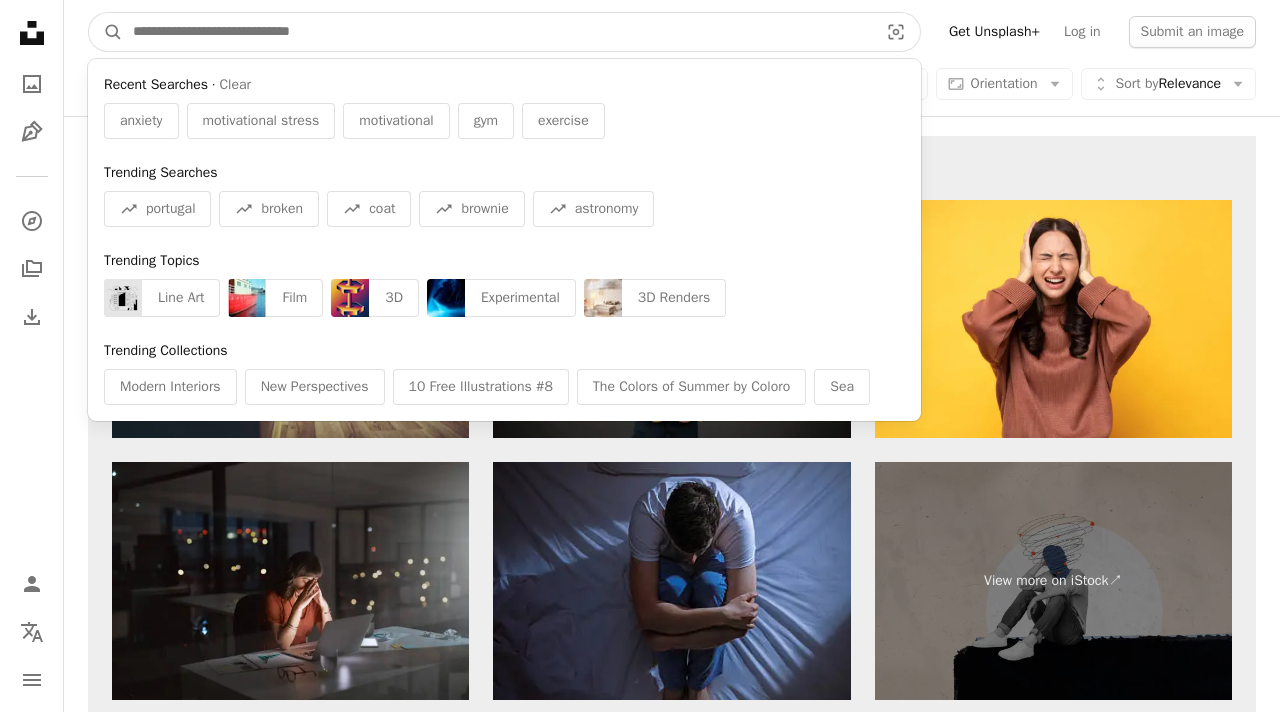 paste on "**********" 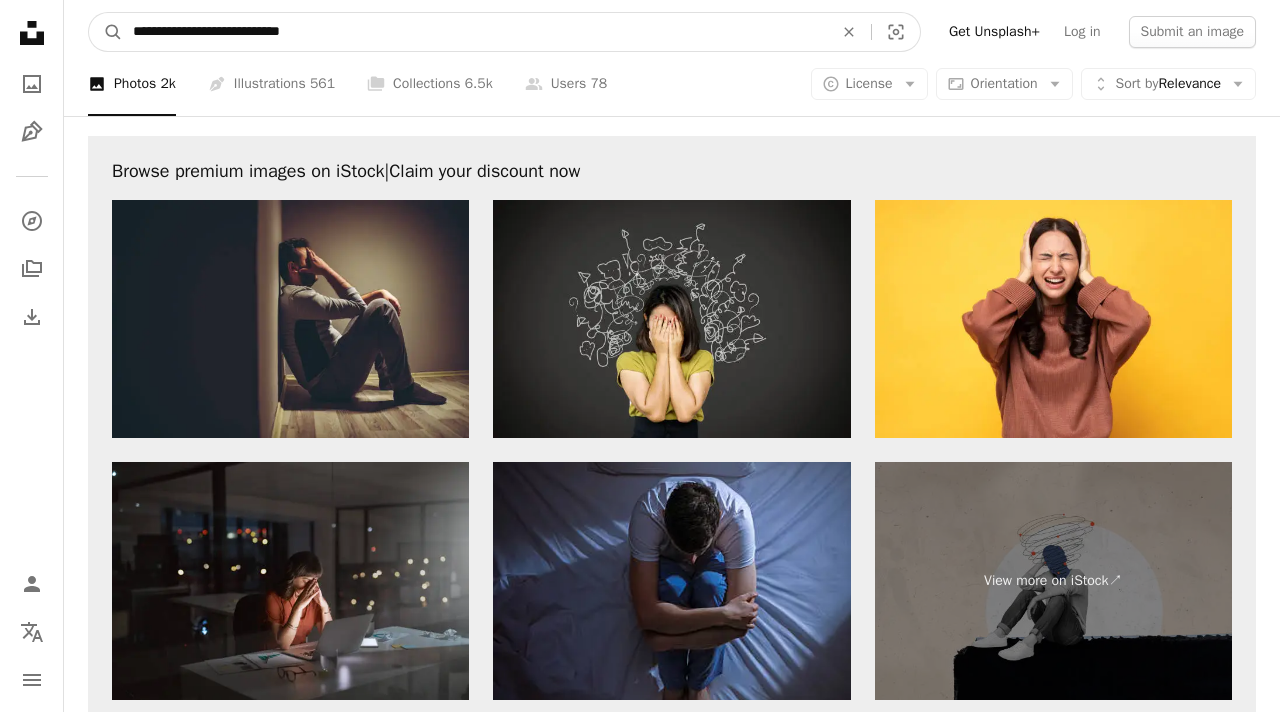 click on "**********" at bounding box center [475, 32] 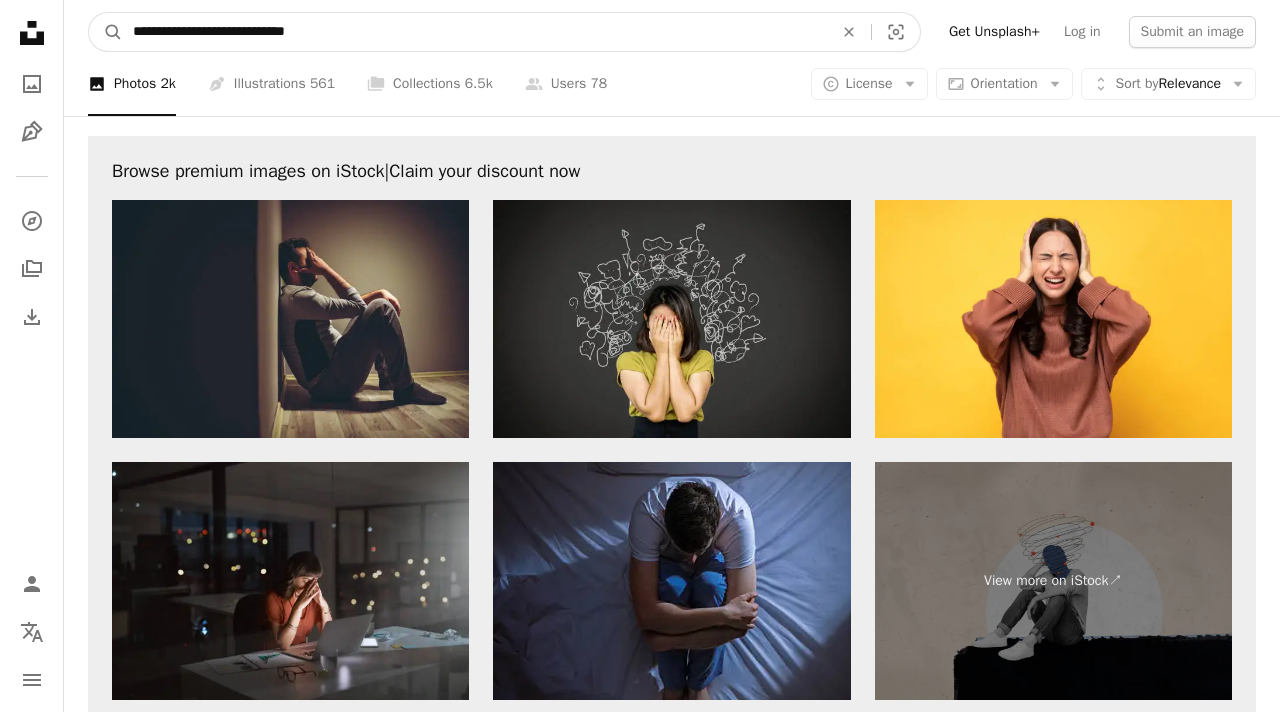 type on "**********" 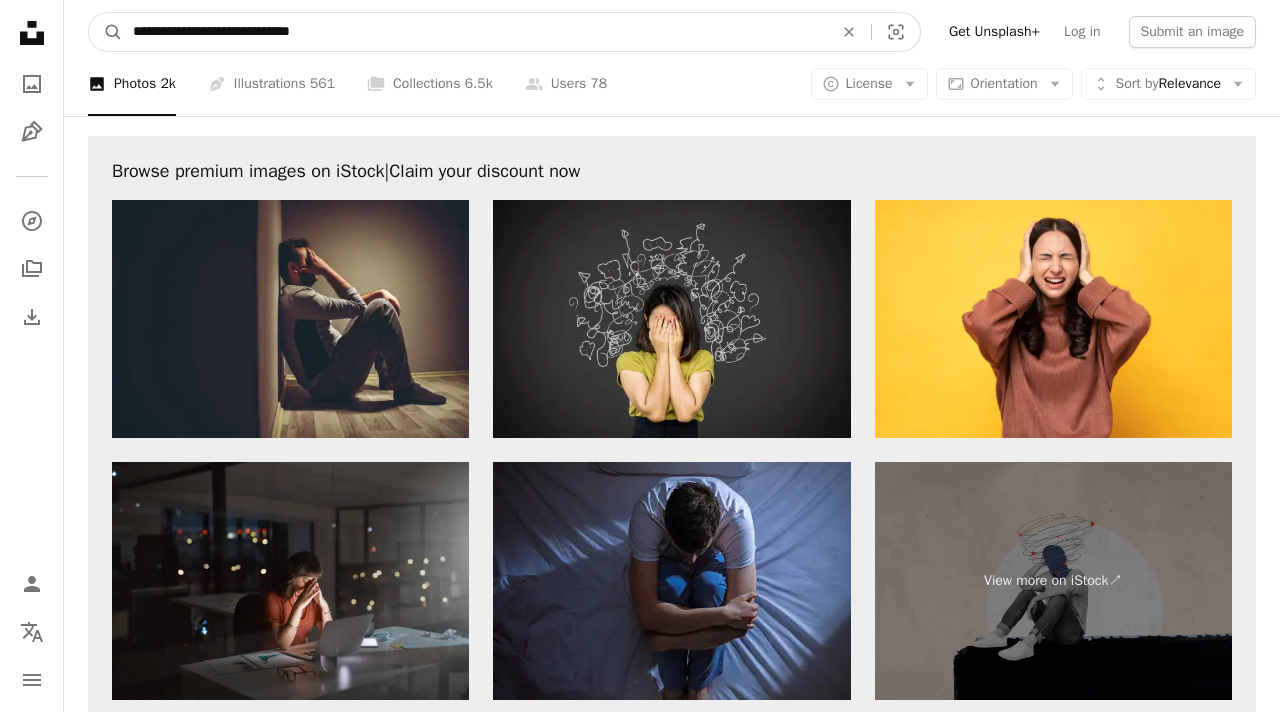 click on "A magnifying glass" at bounding box center (106, 32) 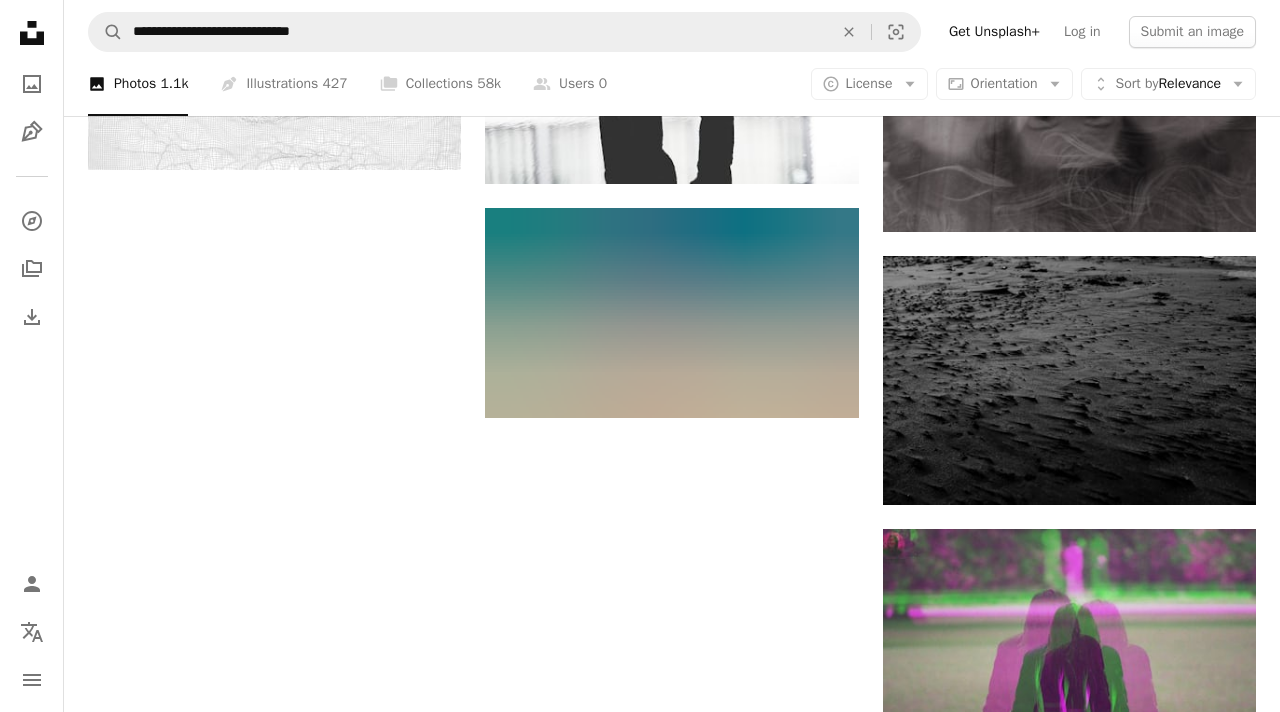 scroll, scrollTop: 2326, scrollLeft: 0, axis: vertical 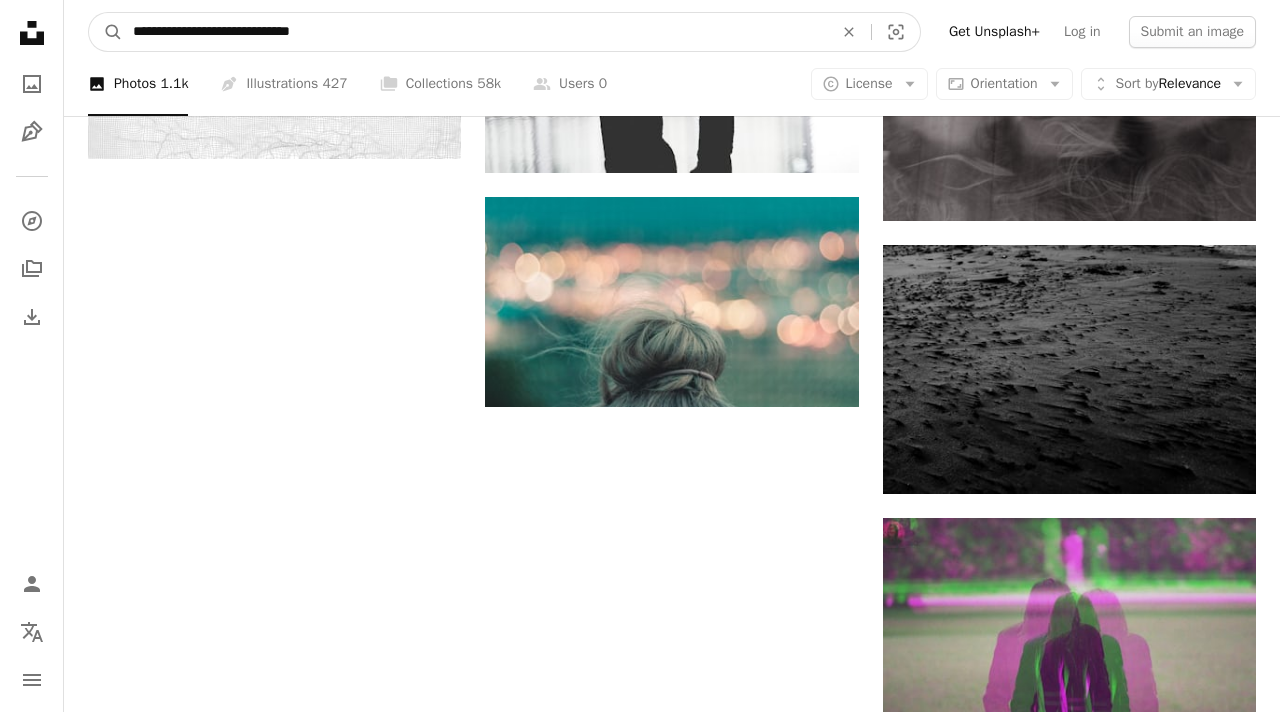 drag, startPoint x: 443, startPoint y: 35, endPoint x: 217, endPoint y: 36, distance: 226.00221 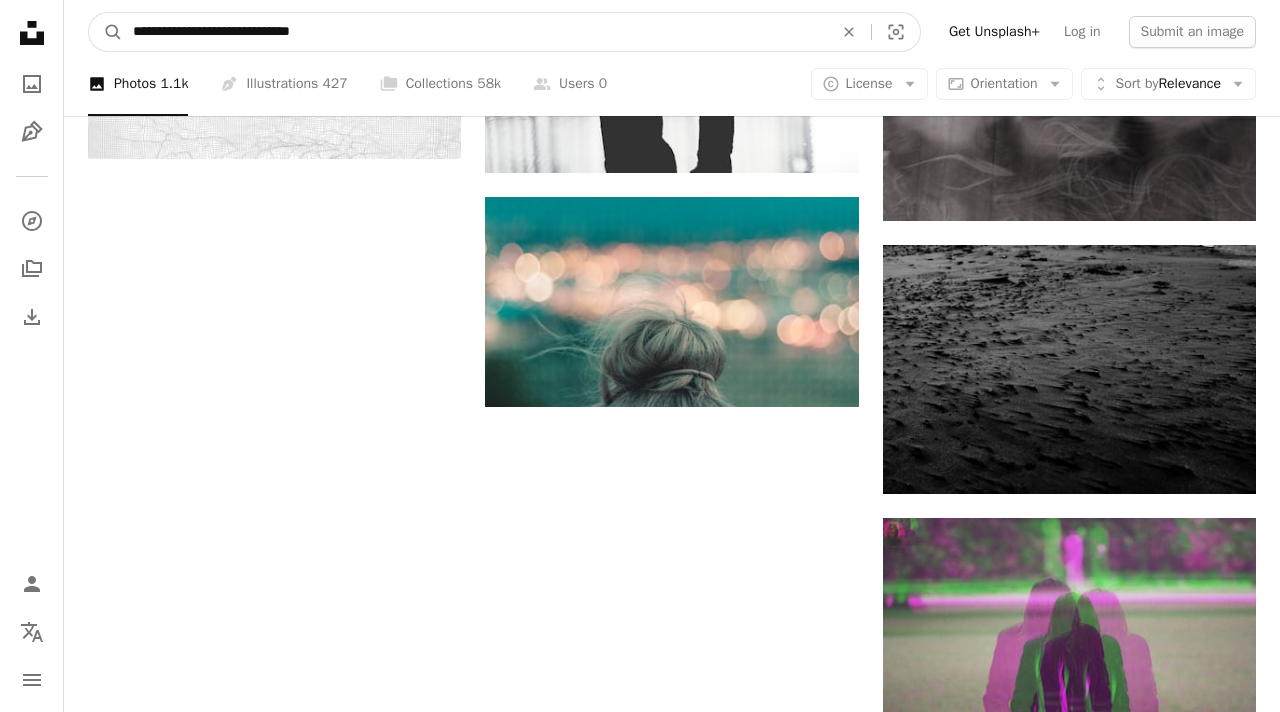 click on "**********" at bounding box center (475, 32) 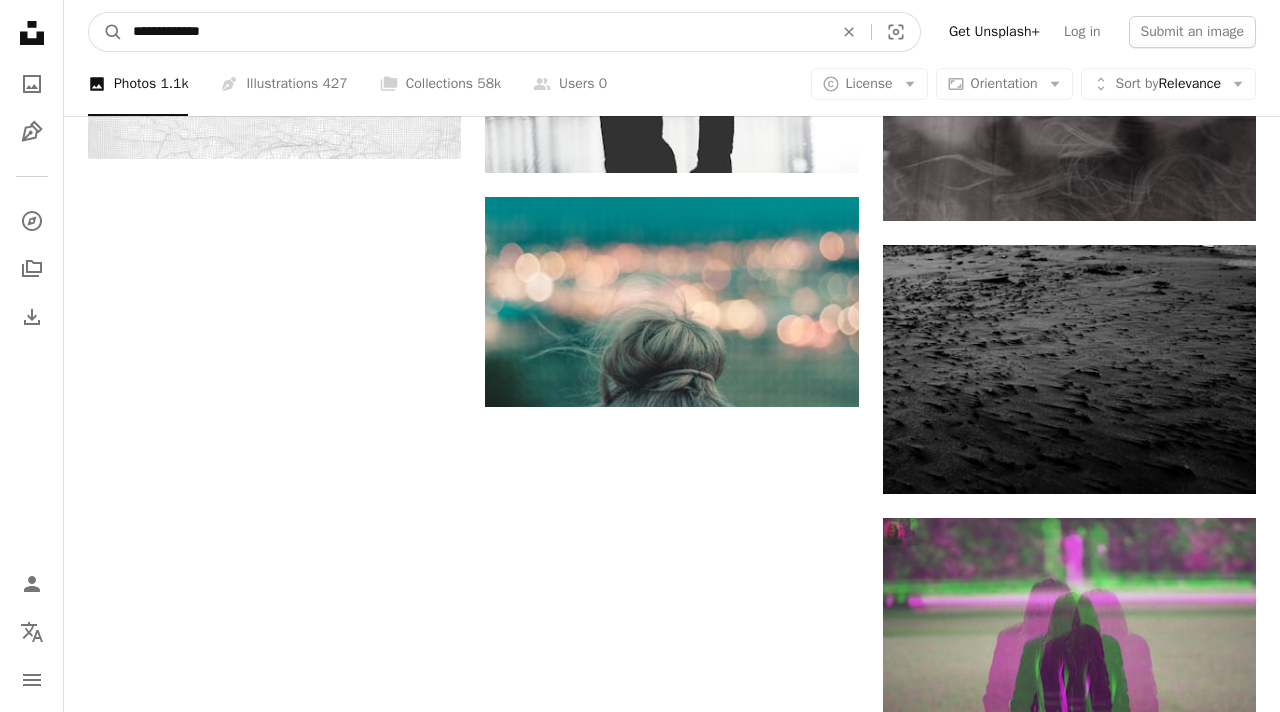 click on "A magnifying glass" at bounding box center [106, 32] 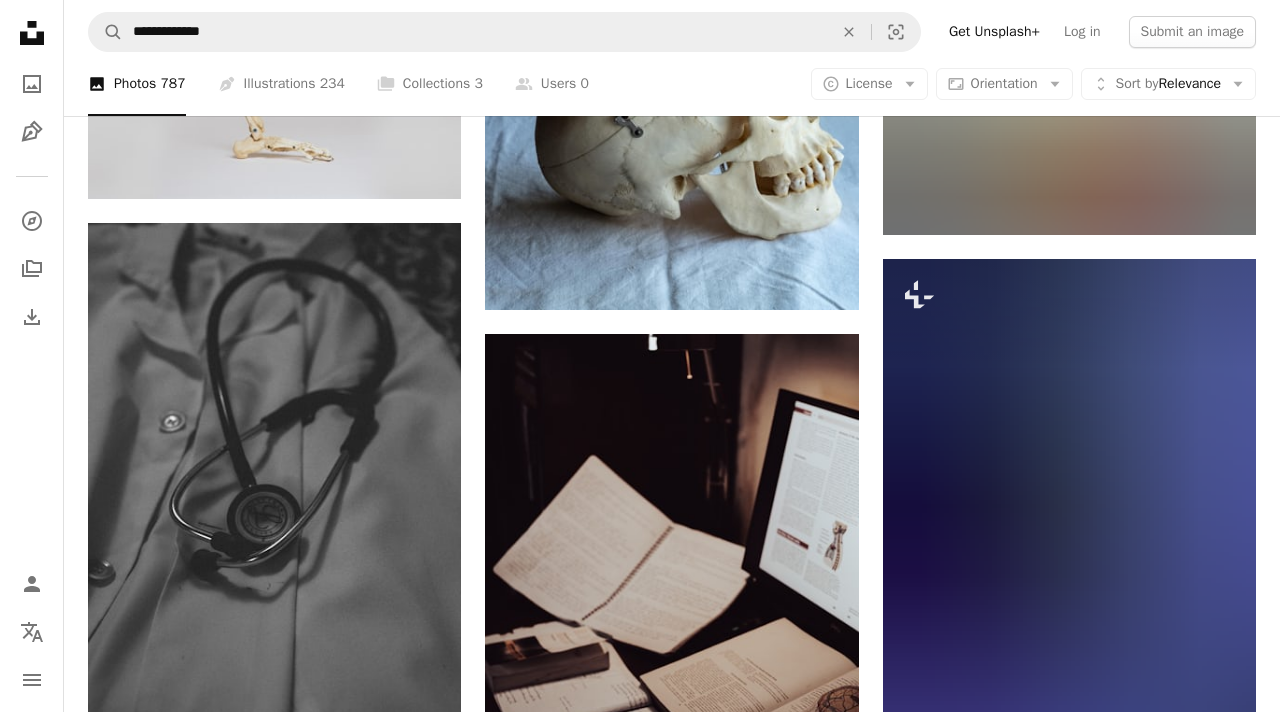 scroll, scrollTop: 1135, scrollLeft: 0, axis: vertical 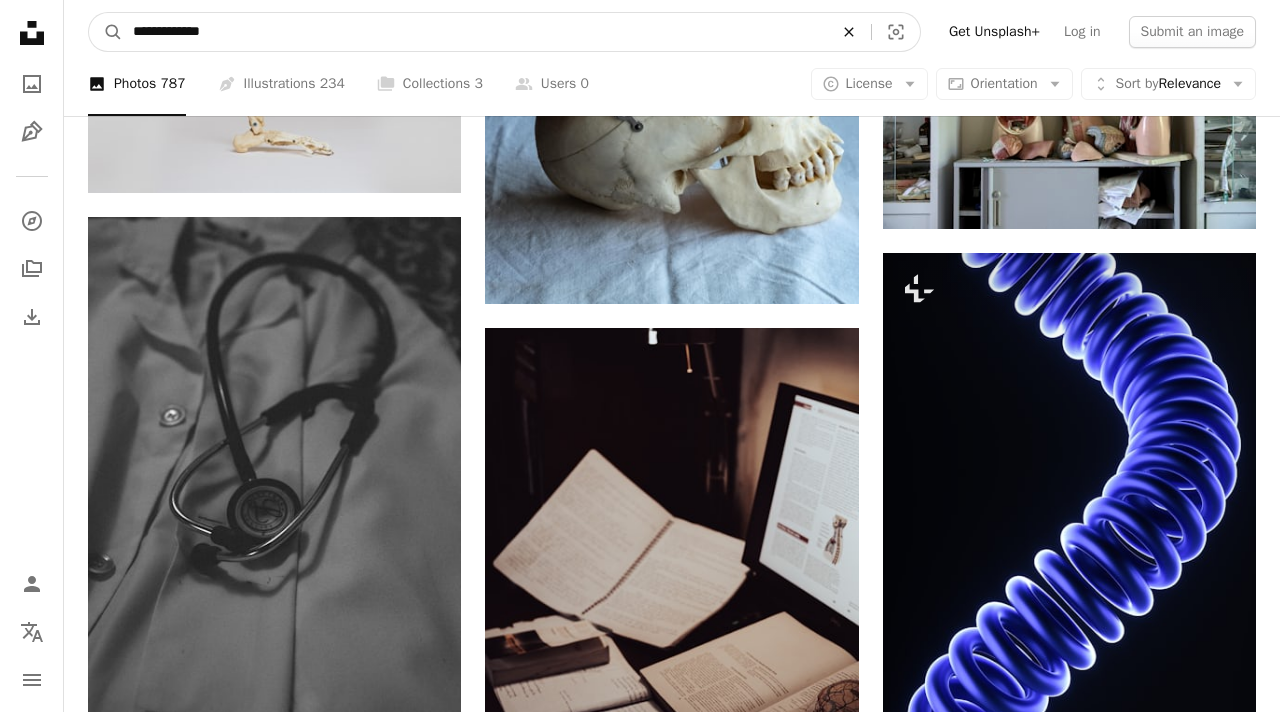 click on "An X shape" 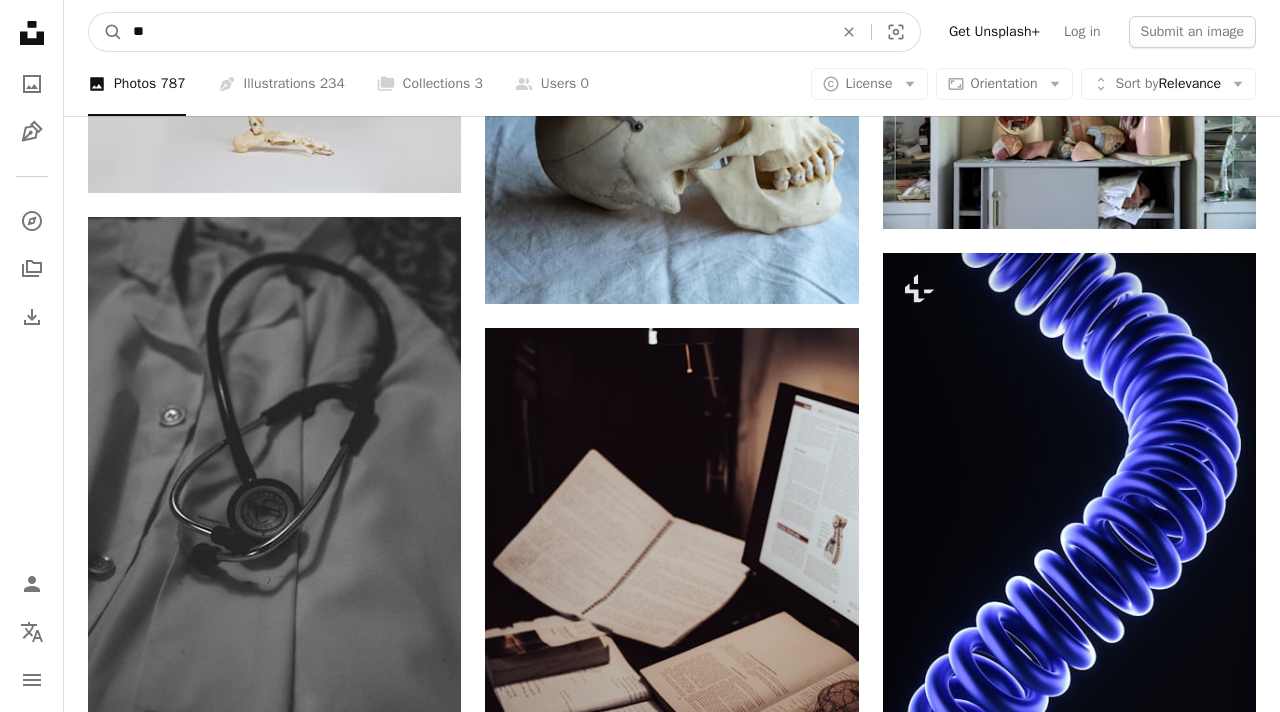 type on "*" 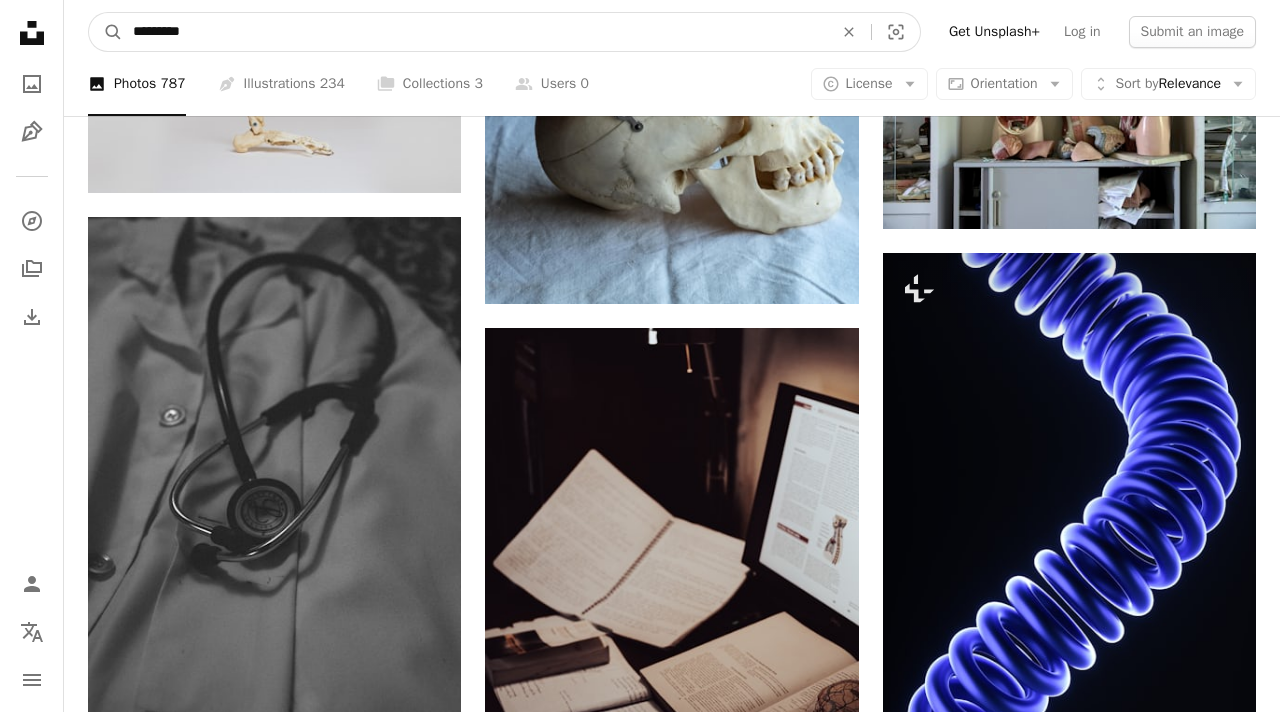 type on "**********" 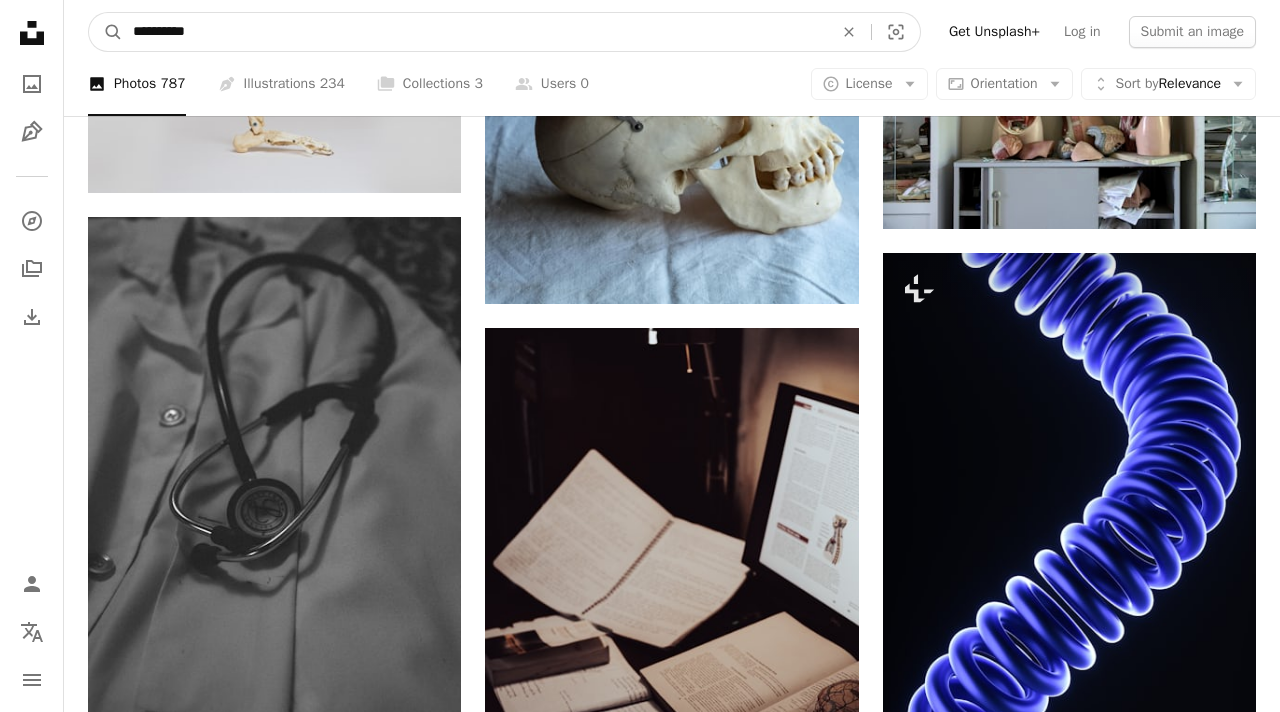 click on "A magnifying glass" at bounding box center [106, 32] 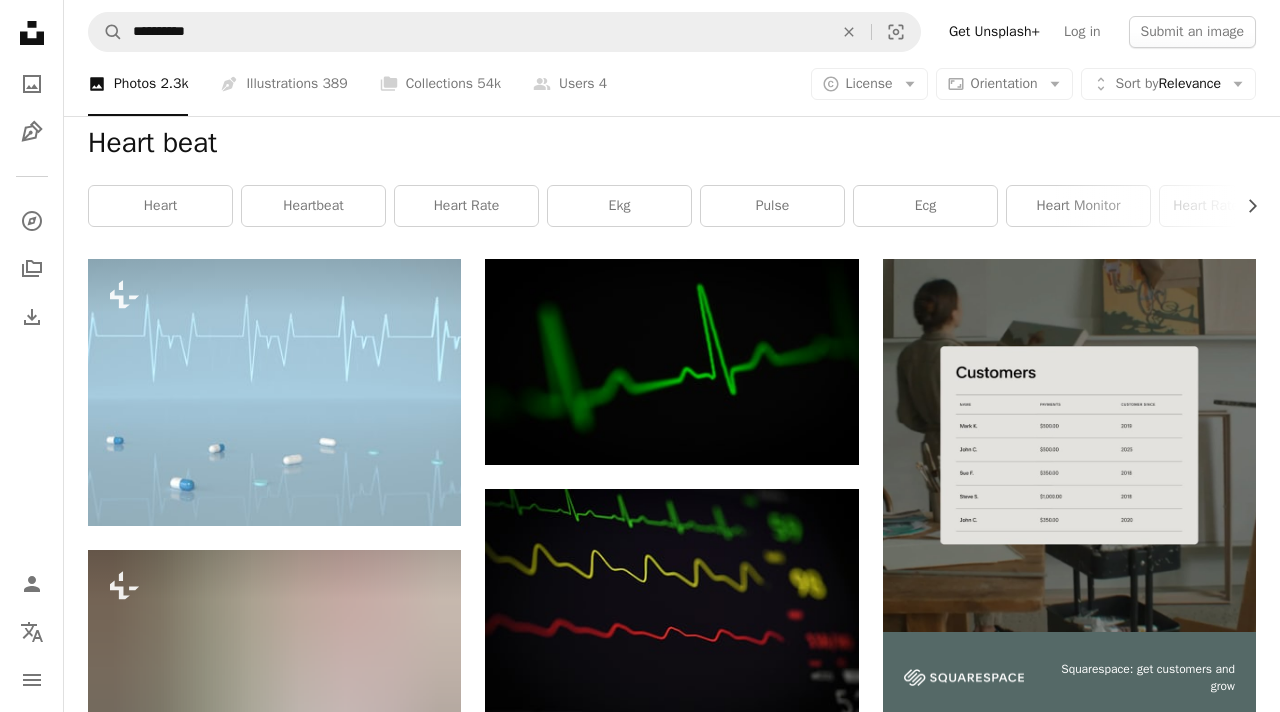 scroll, scrollTop: 0, scrollLeft: 0, axis: both 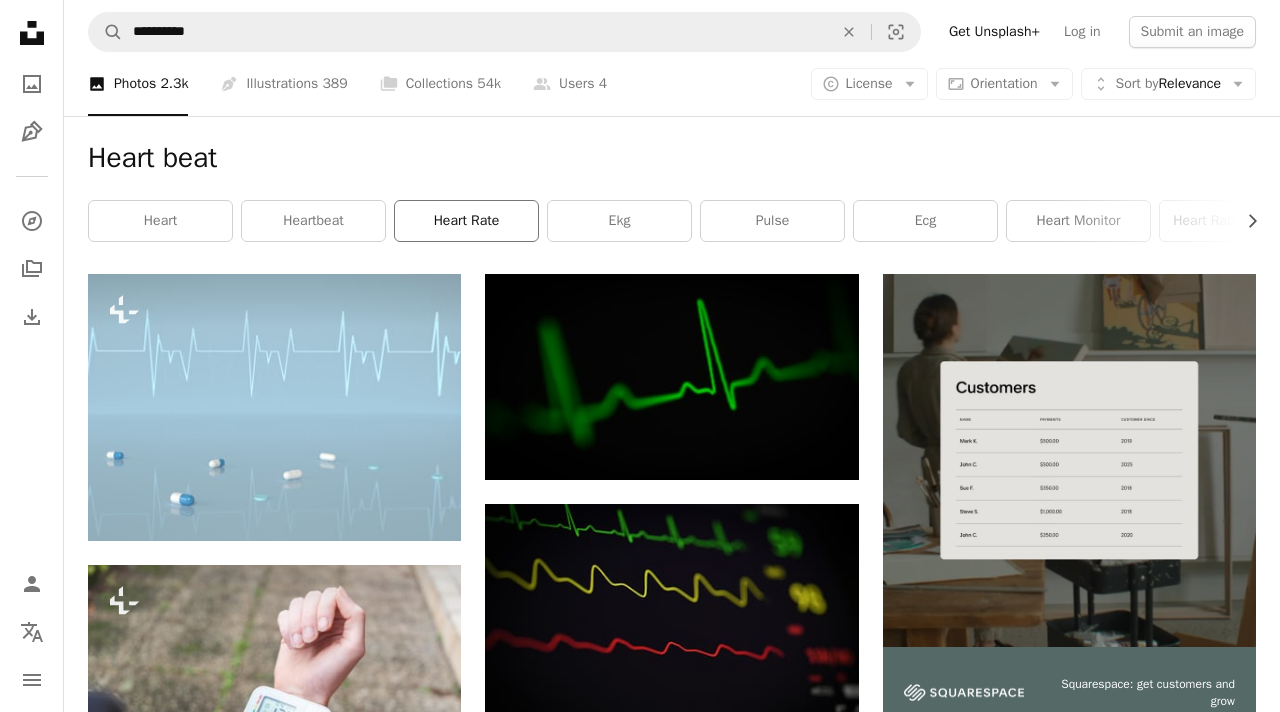 click on "heart rate" at bounding box center (466, 221) 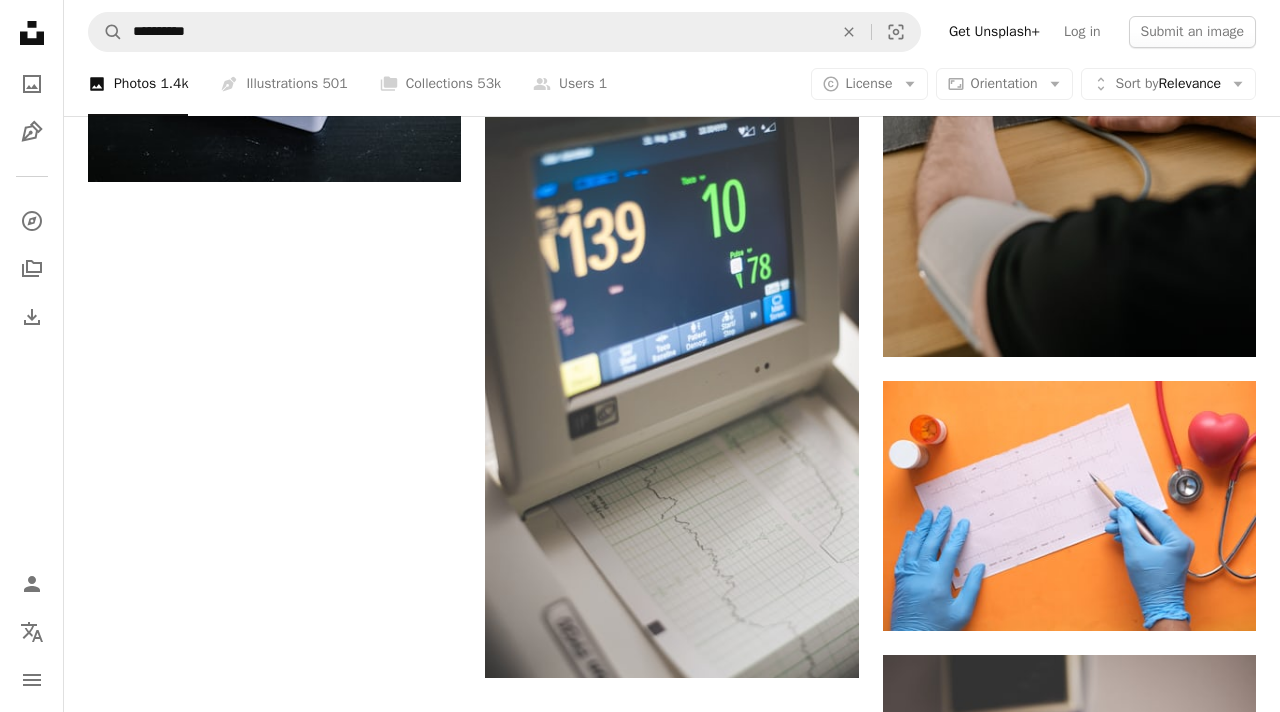 scroll, scrollTop: 2054, scrollLeft: 0, axis: vertical 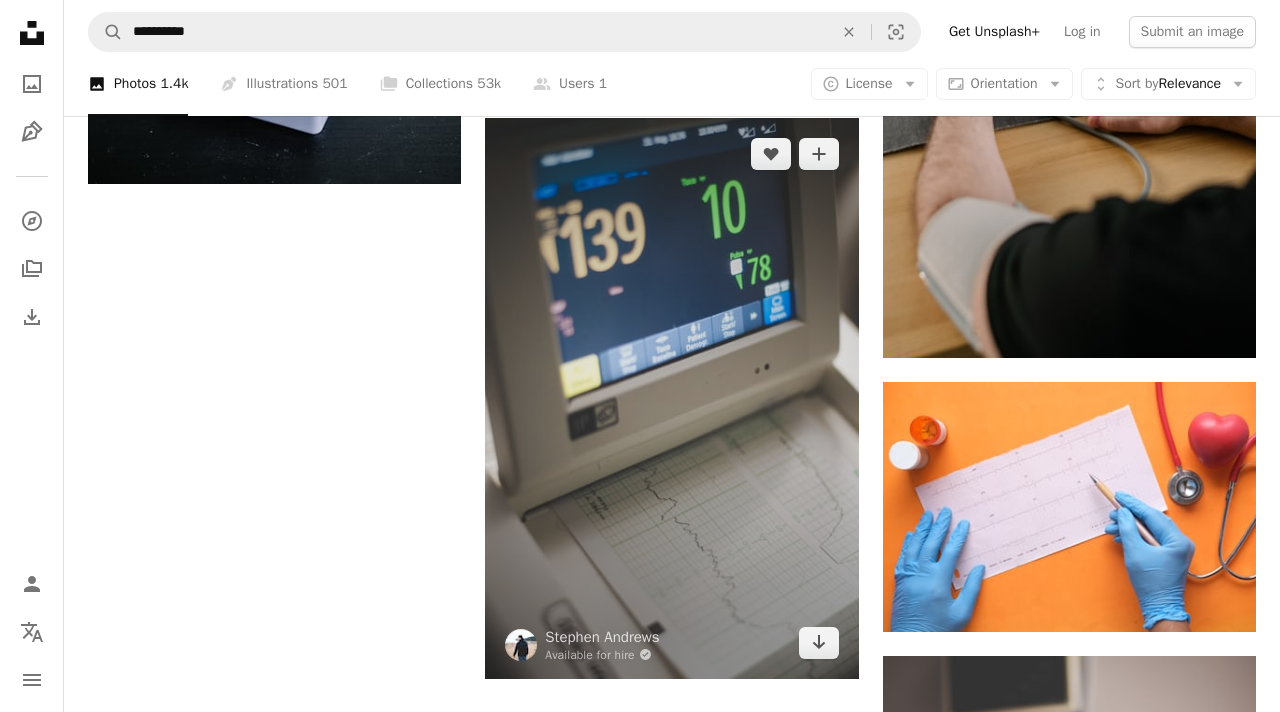 click at bounding box center (671, 398) 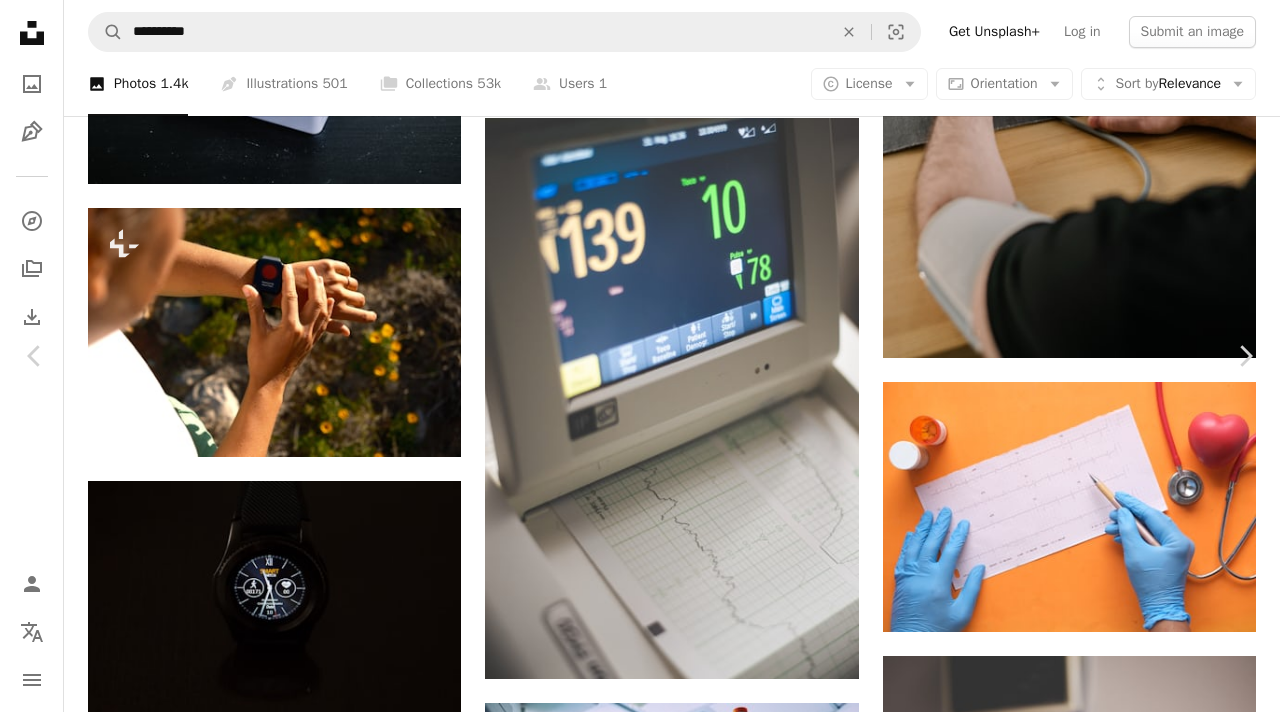 click on "An X shape Chevron left Chevron right Stephen Andrews Available for hire A checkmark inside of a circle A heart A plus sign Edit image Plus sign for Unsplash+ Download free Chevron down Zoom in Views 795,368 Downloads 8,365 A forward-right arrow Share Info icon Info More Actions Calendar outlined Published on September 2, 2021 Camera NIKON CORPORATION, NIKON D4S Safety Free to use under the Unsplash License hospital medical delivery graph labour ultrasound equipment labor scan childbirth heart rate computer laptop grey machine electronics screen monitor printer display Backgrounds Browse premium related images on iStock | Save 20% with code UNSPLASH20 View more on iStock ↗ Related images A heart A plus sign Stephen Andrews Available for hire A checkmark inside of a circle Arrow pointing down Plus sign for Unsplash+ A heart A plus sign Curated Lifestyle For Unsplash+ A lock Purchase A heart A plus sign Stephen Andrews Available for hire A checkmark inside of a circle Arrow pointing down A heart" at bounding box center (640, 4502) 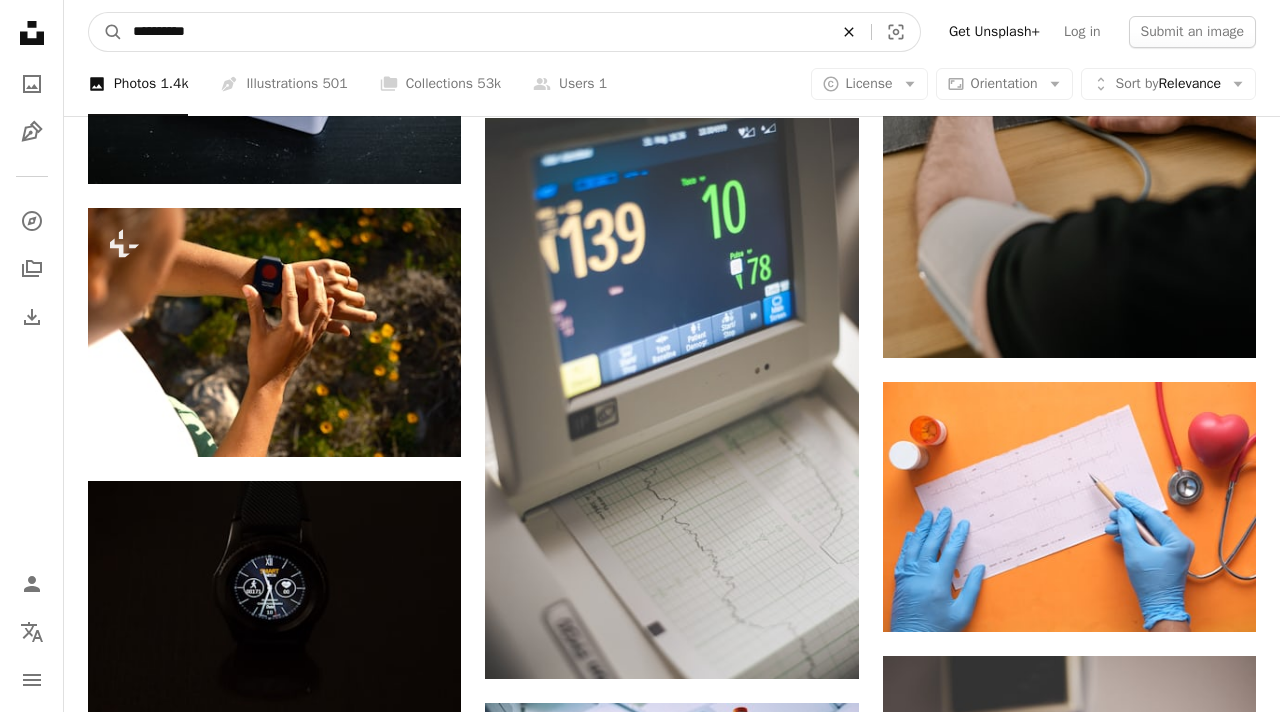 click on "An X shape" at bounding box center (849, 32) 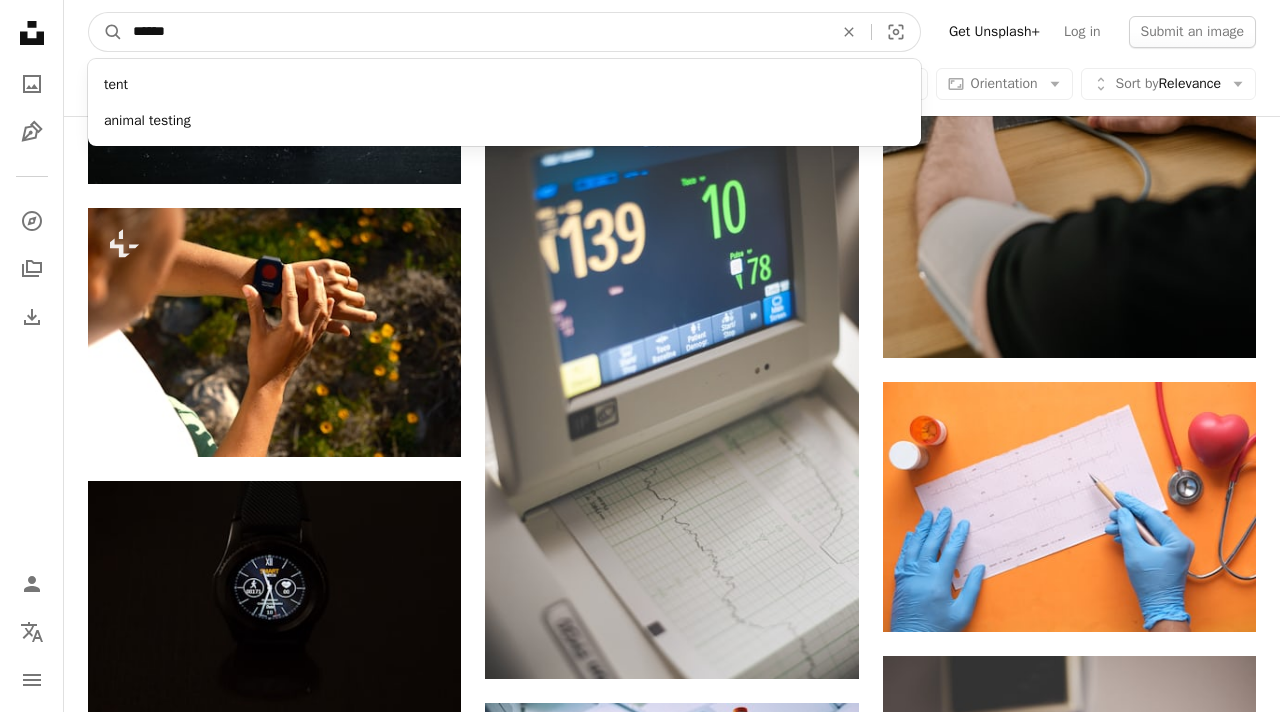 type on "*******" 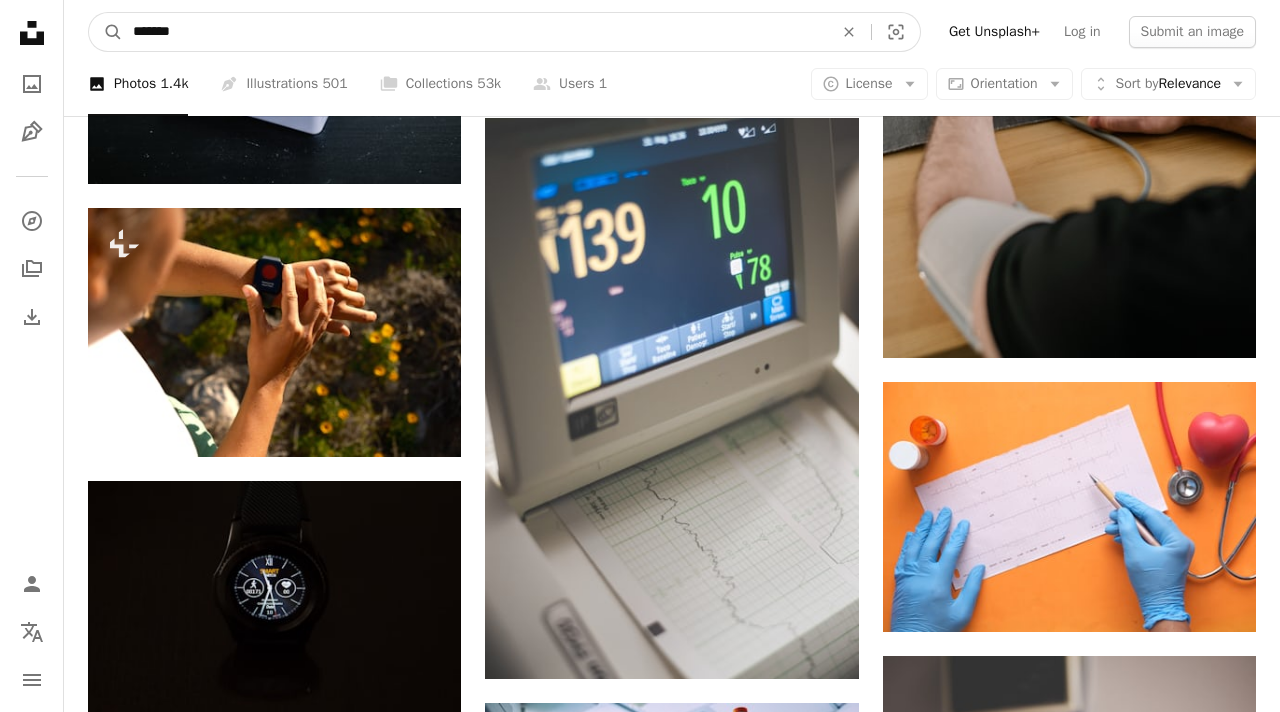click on "A magnifying glass" at bounding box center (106, 32) 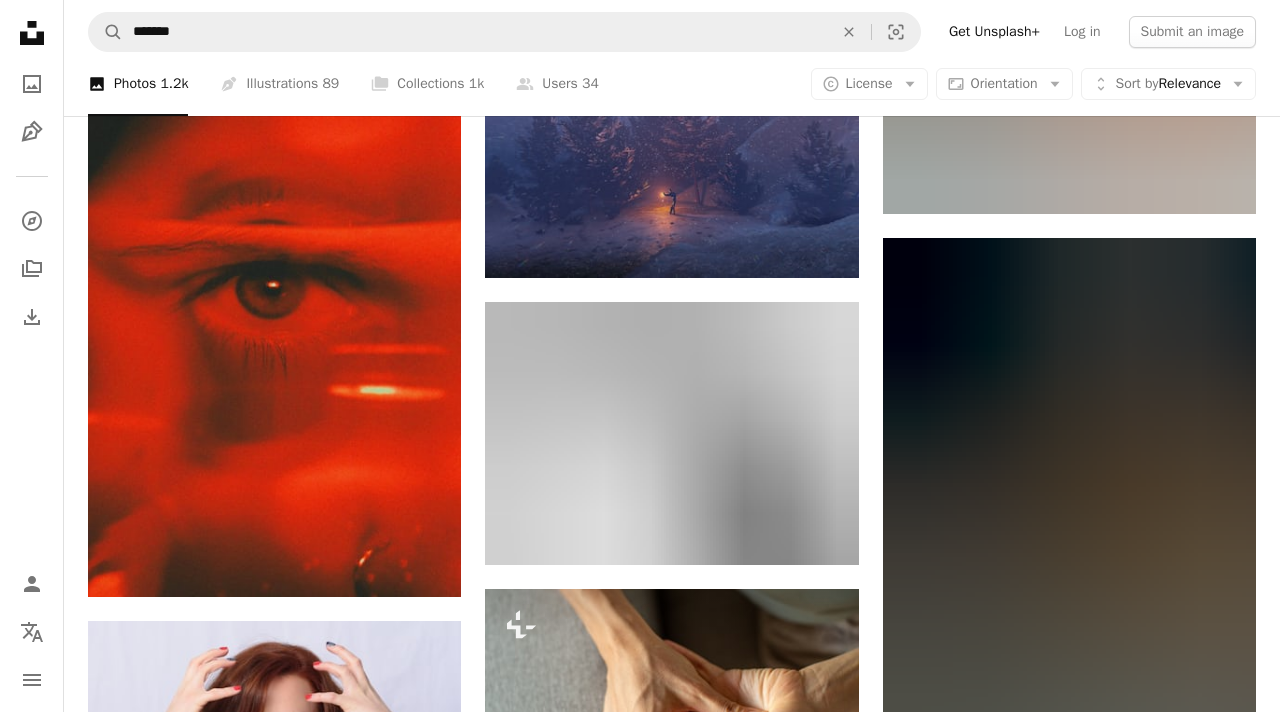 scroll, scrollTop: 1929, scrollLeft: 0, axis: vertical 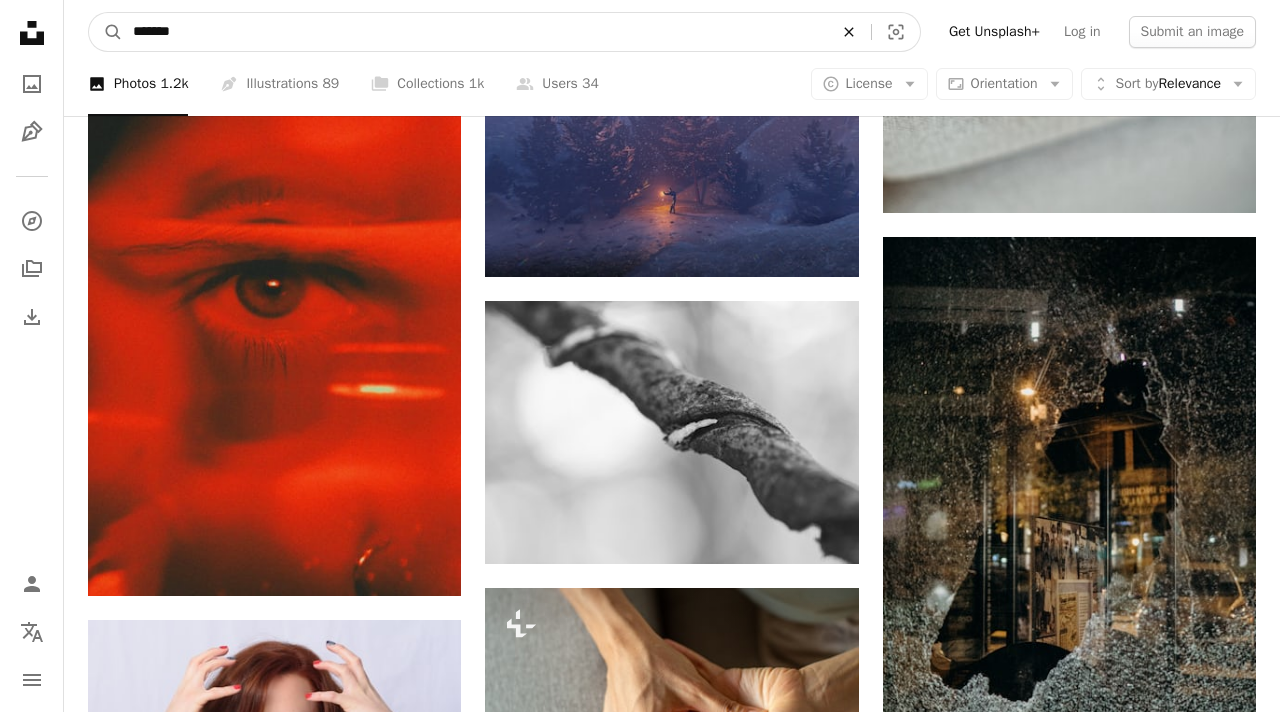 click on "An X shape" 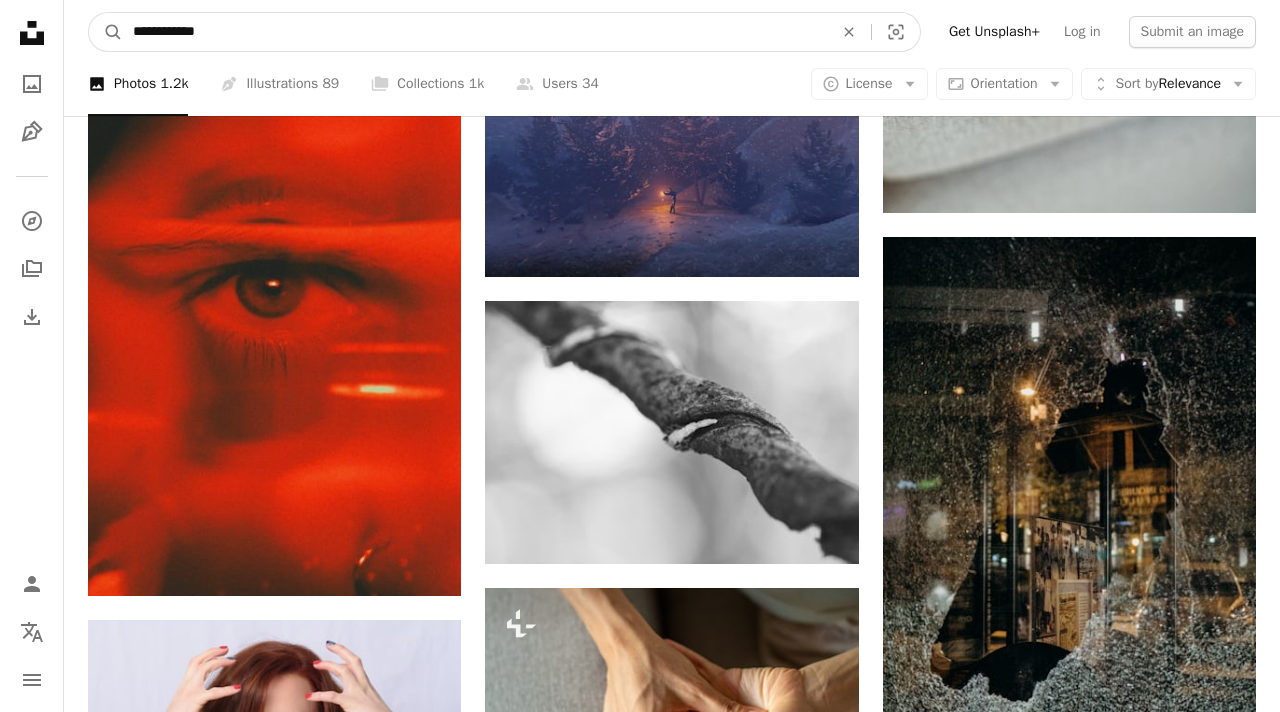 type on "**********" 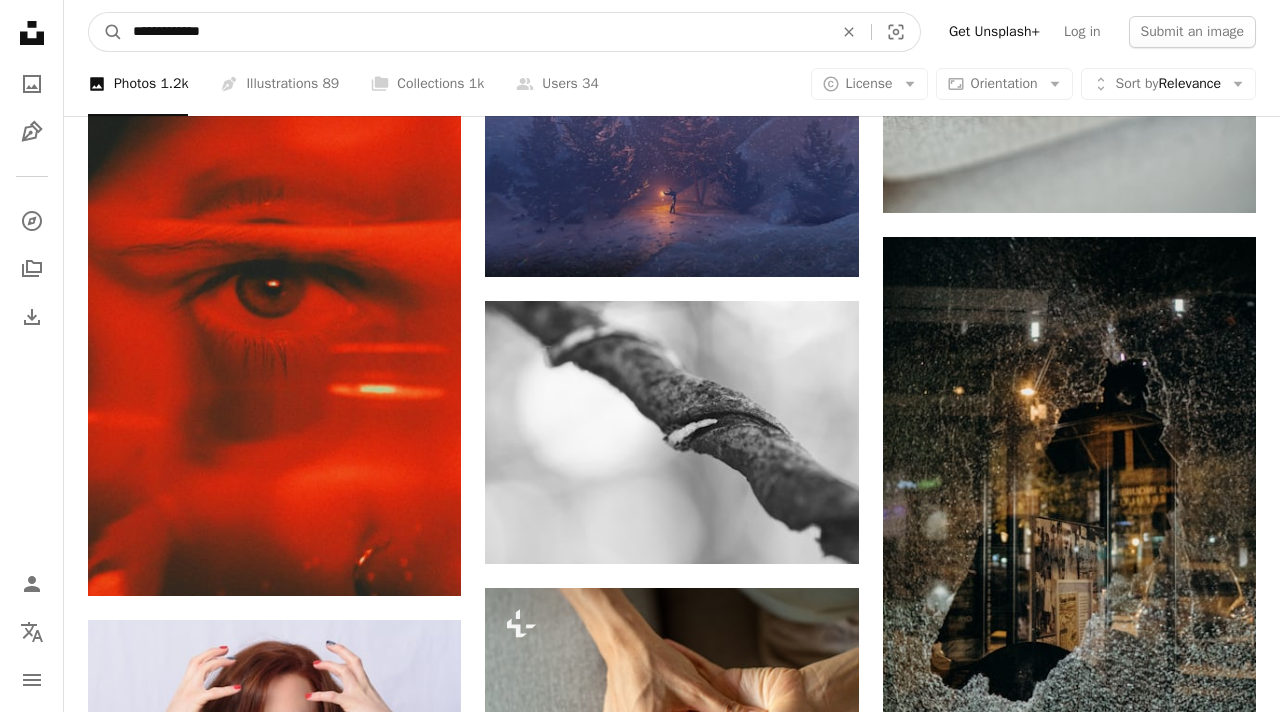 click on "A magnifying glass" at bounding box center [106, 32] 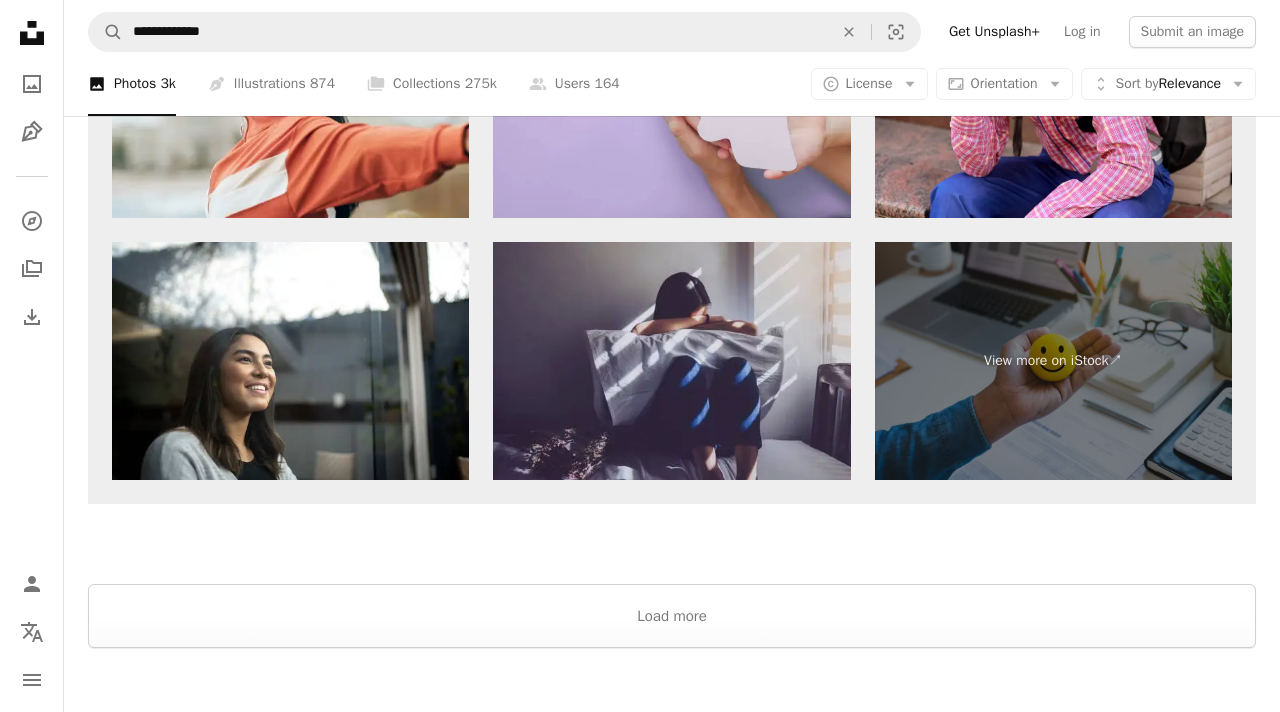 scroll, scrollTop: 3376, scrollLeft: 0, axis: vertical 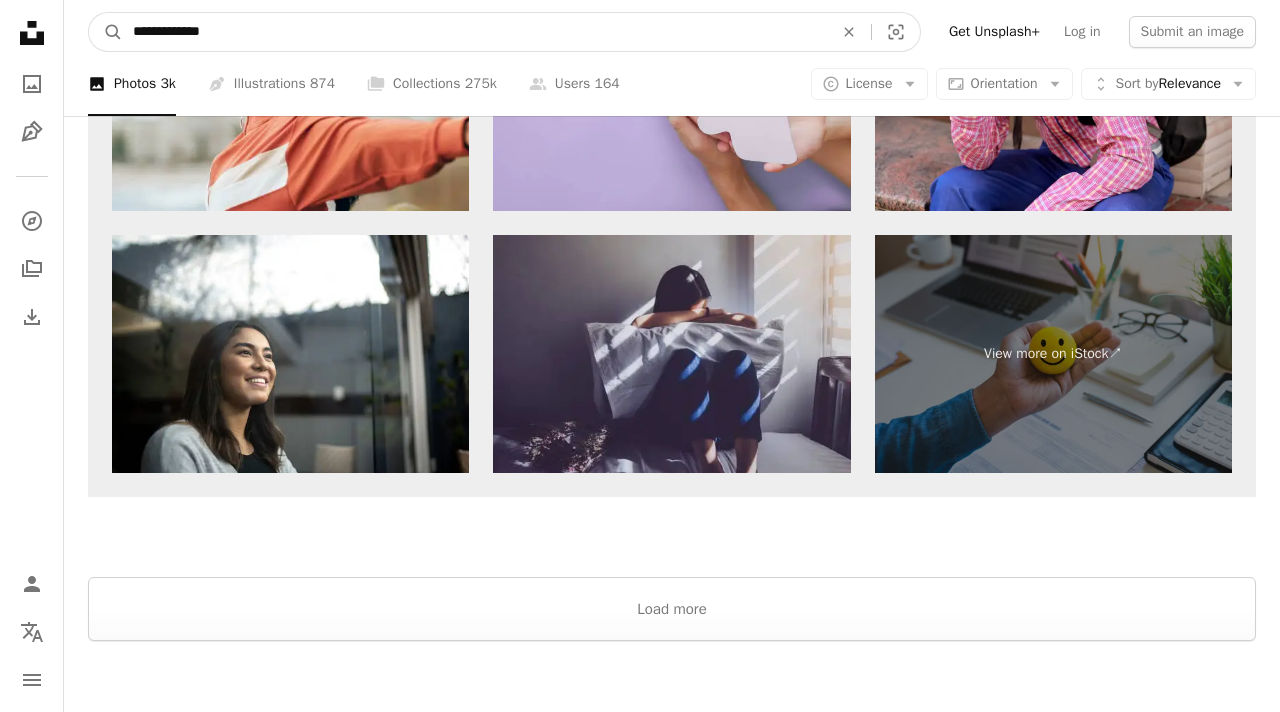 click on "**********" at bounding box center [475, 32] 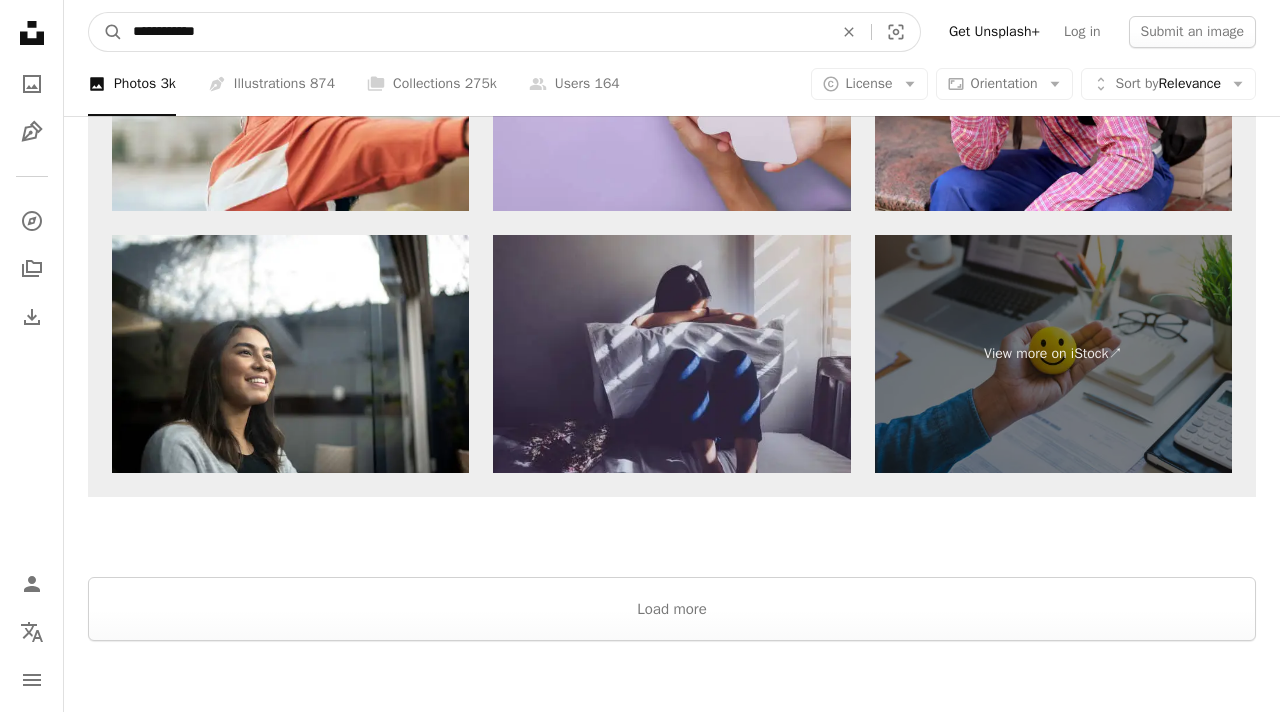 type on "**********" 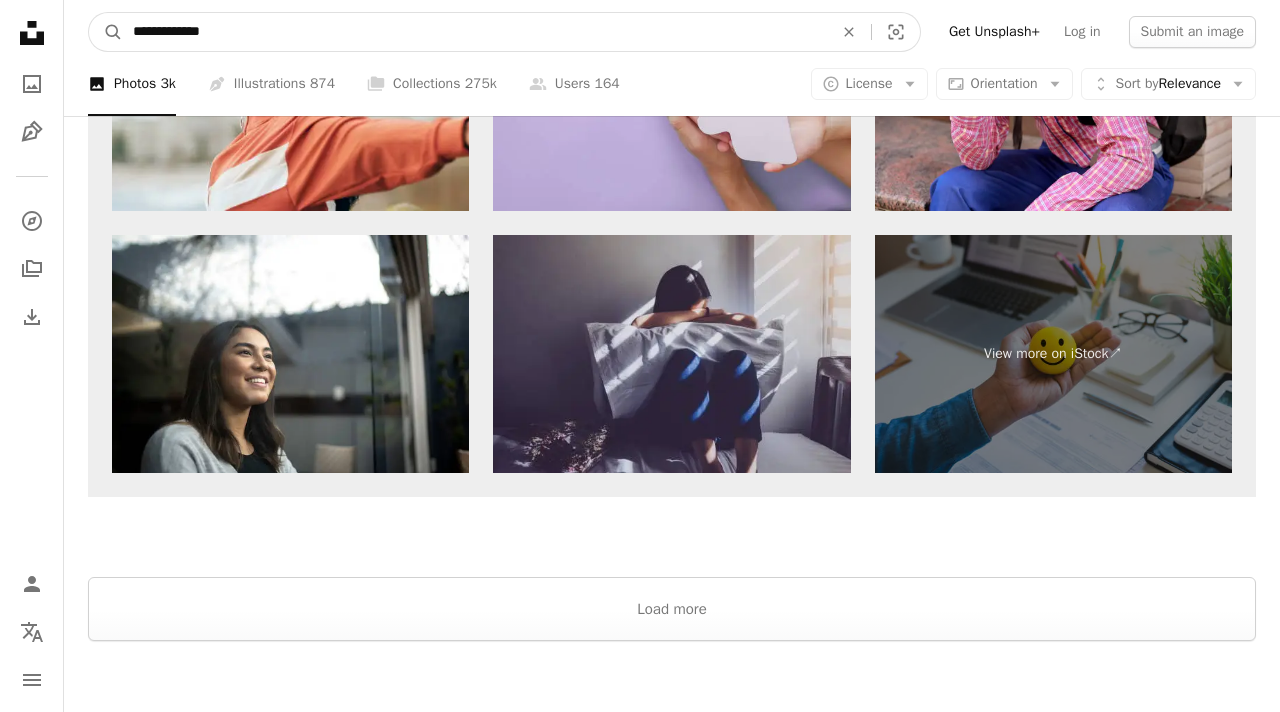 click on "A magnifying glass" at bounding box center (106, 32) 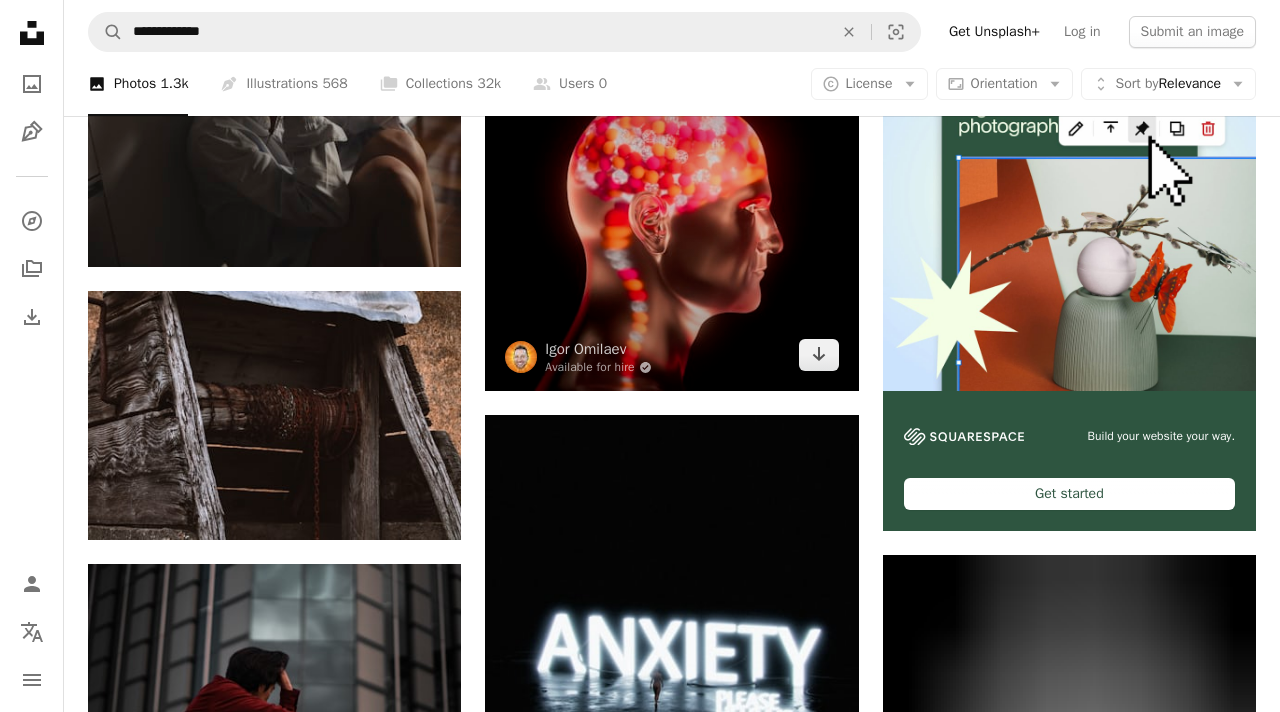scroll, scrollTop: 0, scrollLeft: 0, axis: both 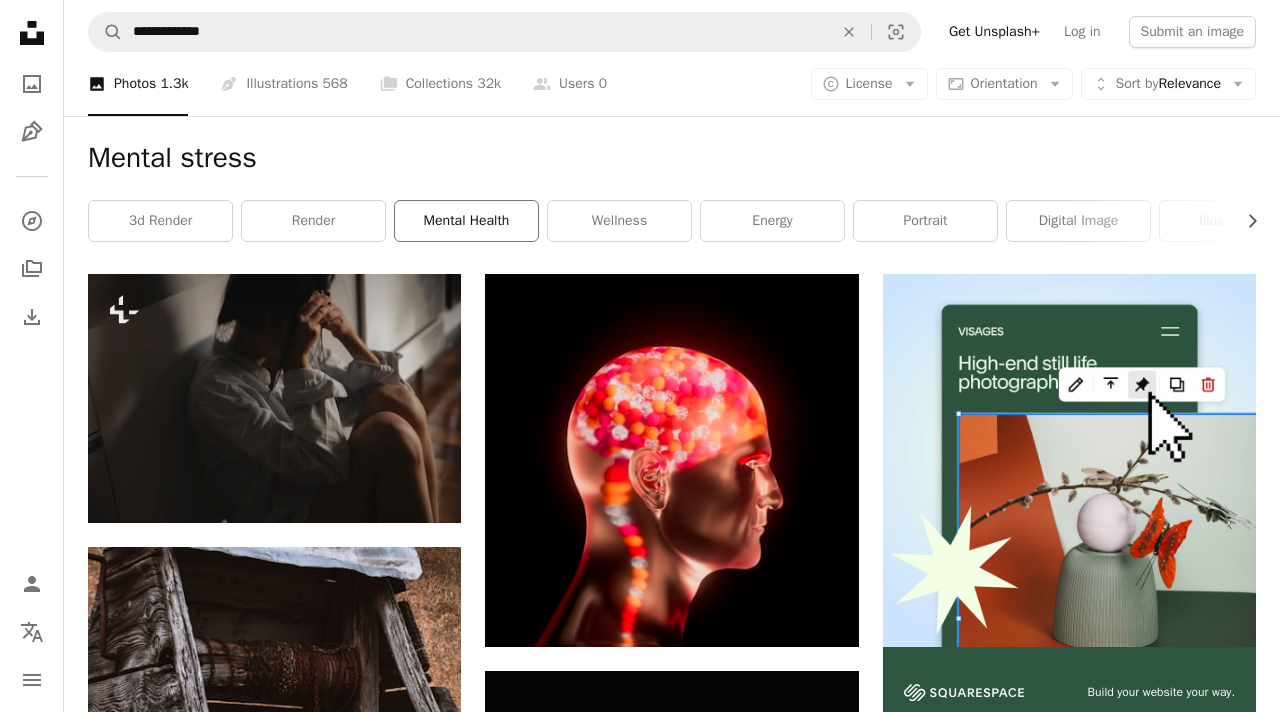 click on "mental health" at bounding box center [466, 221] 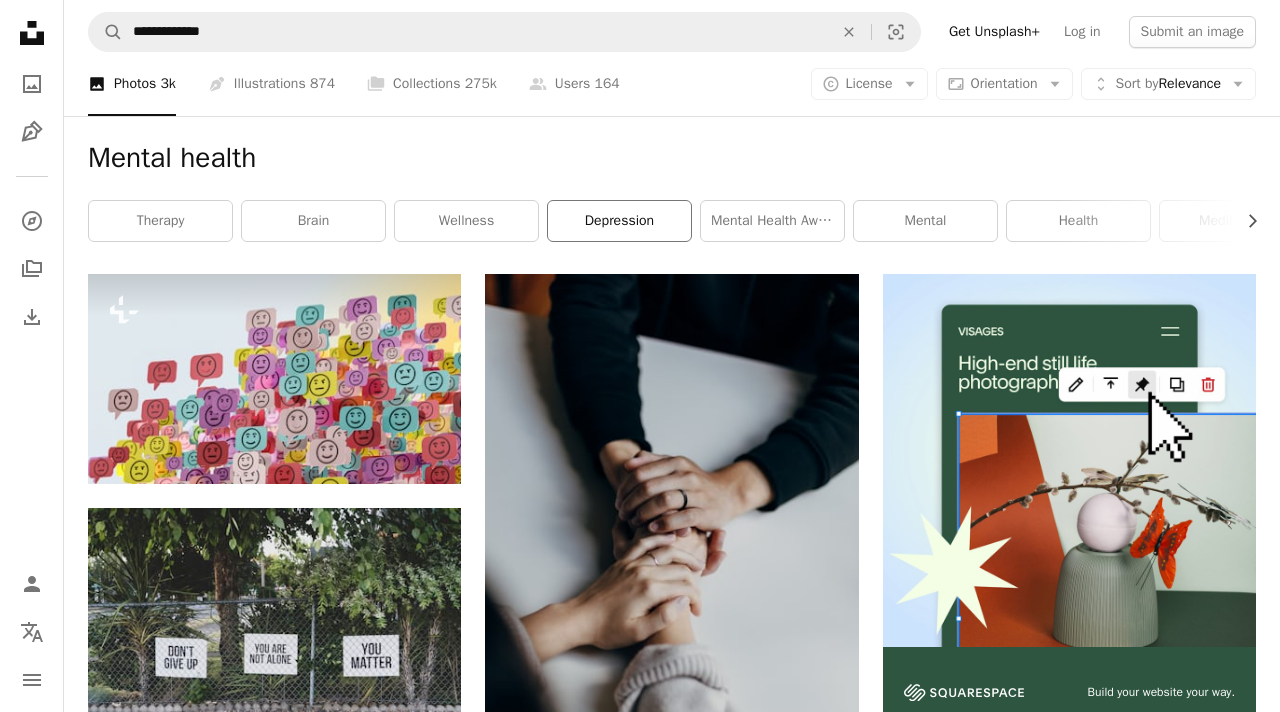 click on "depression" at bounding box center (619, 221) 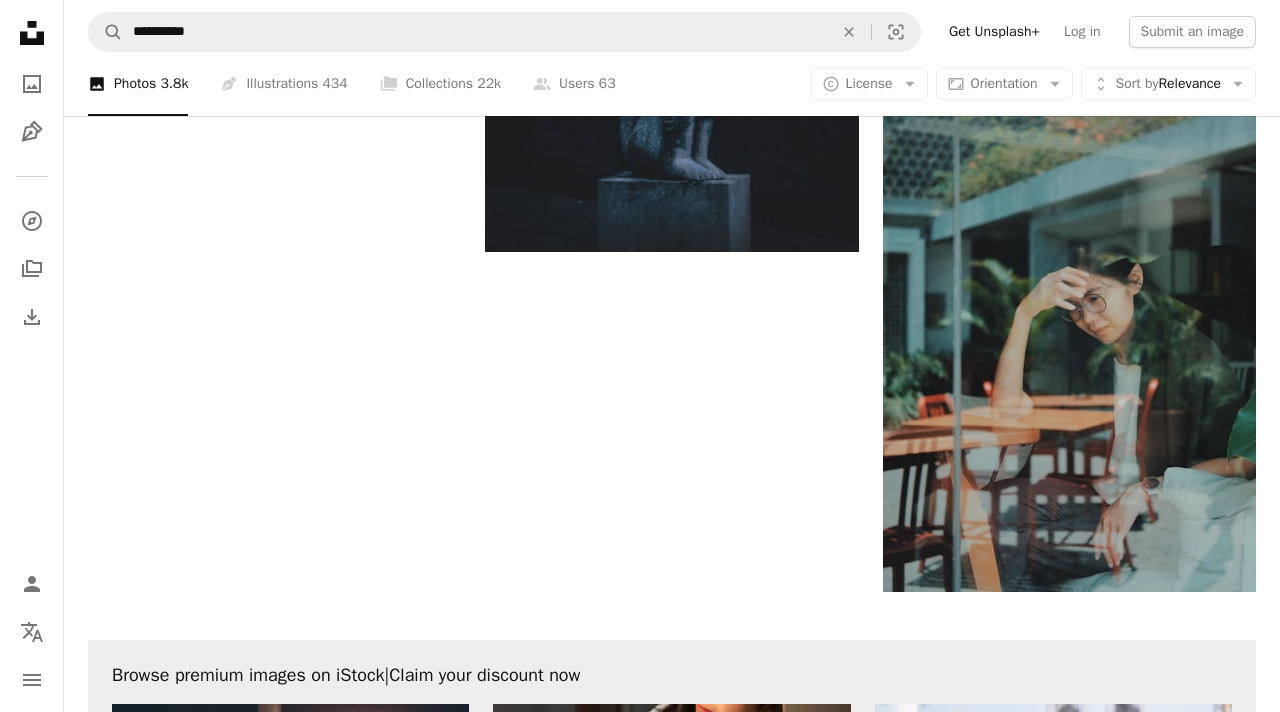 scroll, scrollTop: 2575, scrollLeft: 0, axis: vertical 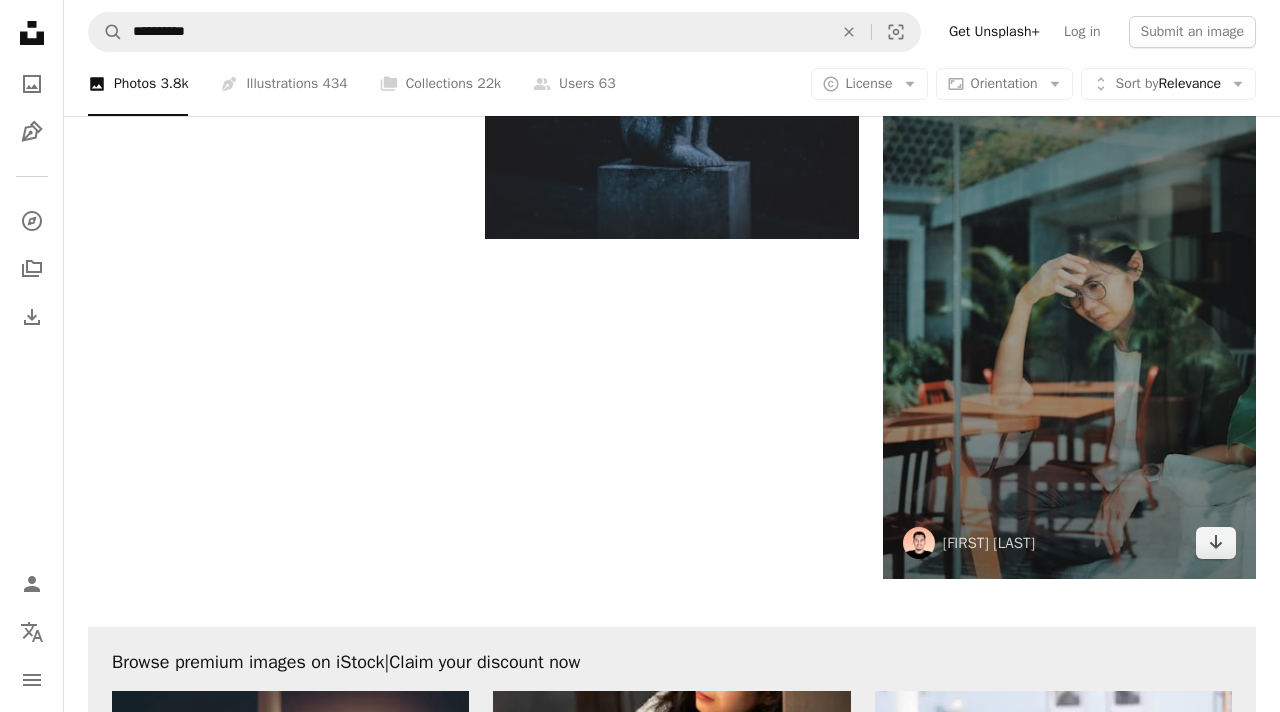 click at bounding box center (1069, 298) 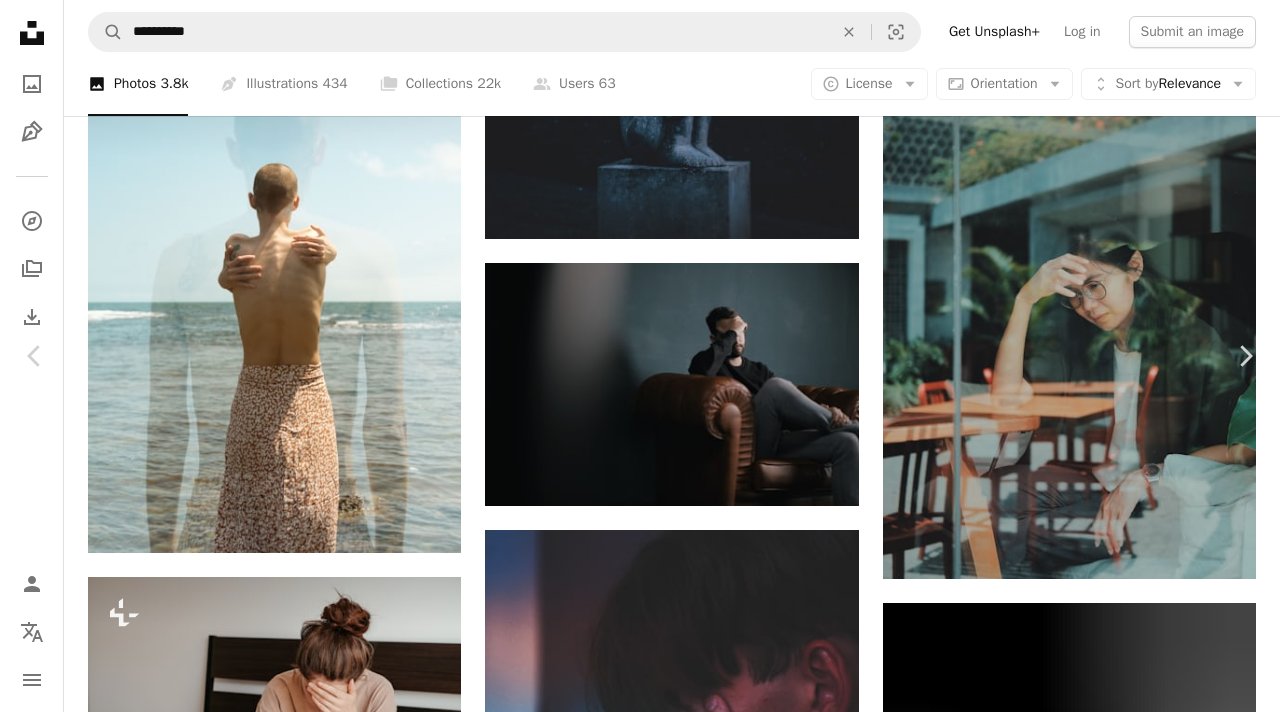 scroll, scrollTop: 0, scrollLeft: 0, axis: both 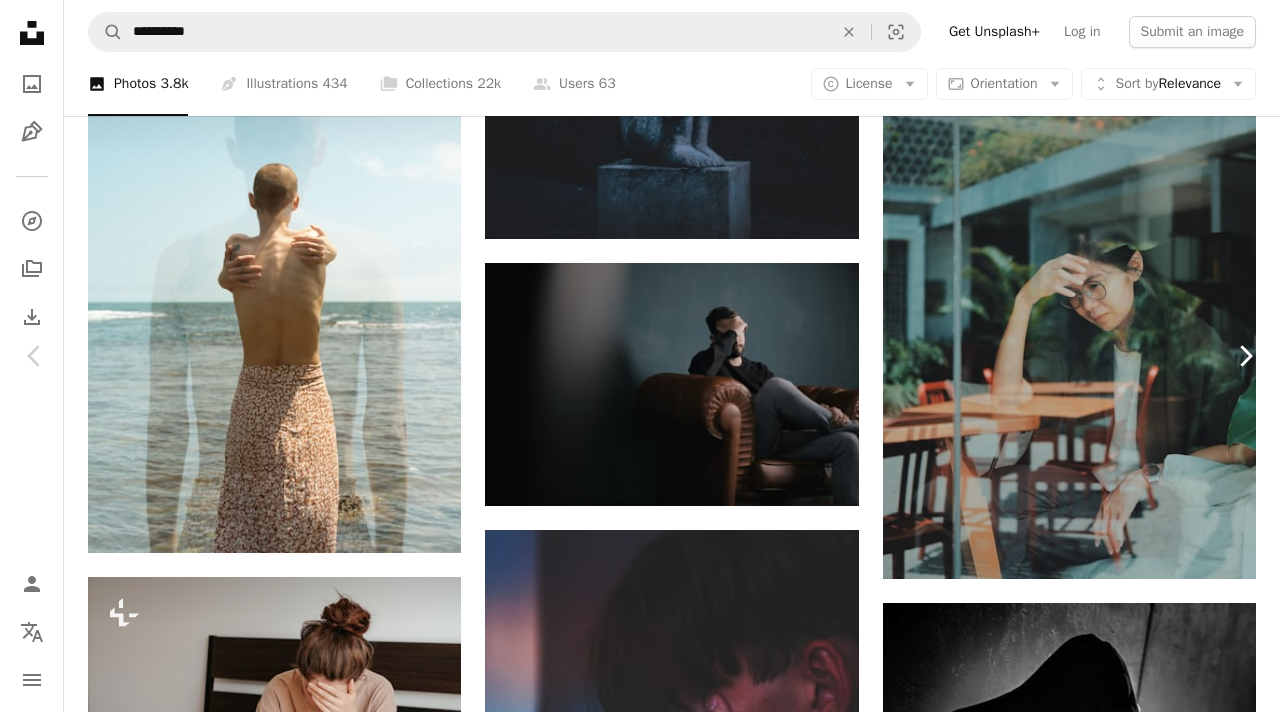 click on "Chevron right" at bounding box center (1245, 356) 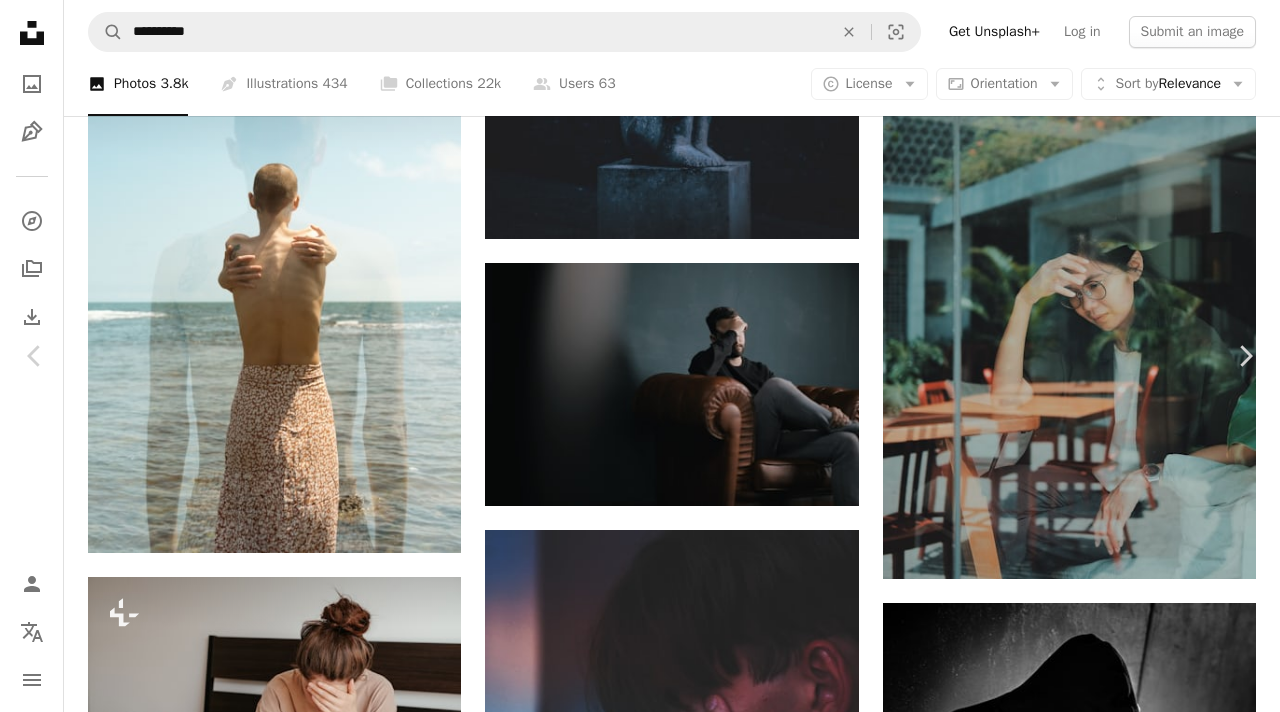 click on "An X shape Chevron left Chevron right Milada Vigerova Available for hire A checkmark inside of a circle A heart A plus sign Edit image Plus sign for Unsplash+ Download free Chevron down Zoom in Views 34,497,288 Downloads 363,255 Featured in Photos A forward-right arrow Share Info icon Info More Actions Calendar outlined Published on January 29, 2015 Camera Canon, EOS 6D Safety Free to use under the Unsplash License woman girl people rain sad hand depression window glass reflection pain emotion finger goodbye cry touch sad wallpaper raindrop hurt portrait Free images Browse premium related images on iStock | Save 20% with code UNSPLASH20 View more on iStock ↗ Related images A heart A plus sign Skyler King Available for hire A checkmark inside of a circle Arrow pointing down Plus sign for Unsplash+ A heart A plus sign Georgi Kalaydzhiev For Unsplash+ A lock Purchase A heart A plus sign Vladislav Bychkov Available for hire A checkmark inside of a circle Arrow pointing down A heart A plus sign A heart" at bounding box center (640, 4732) 